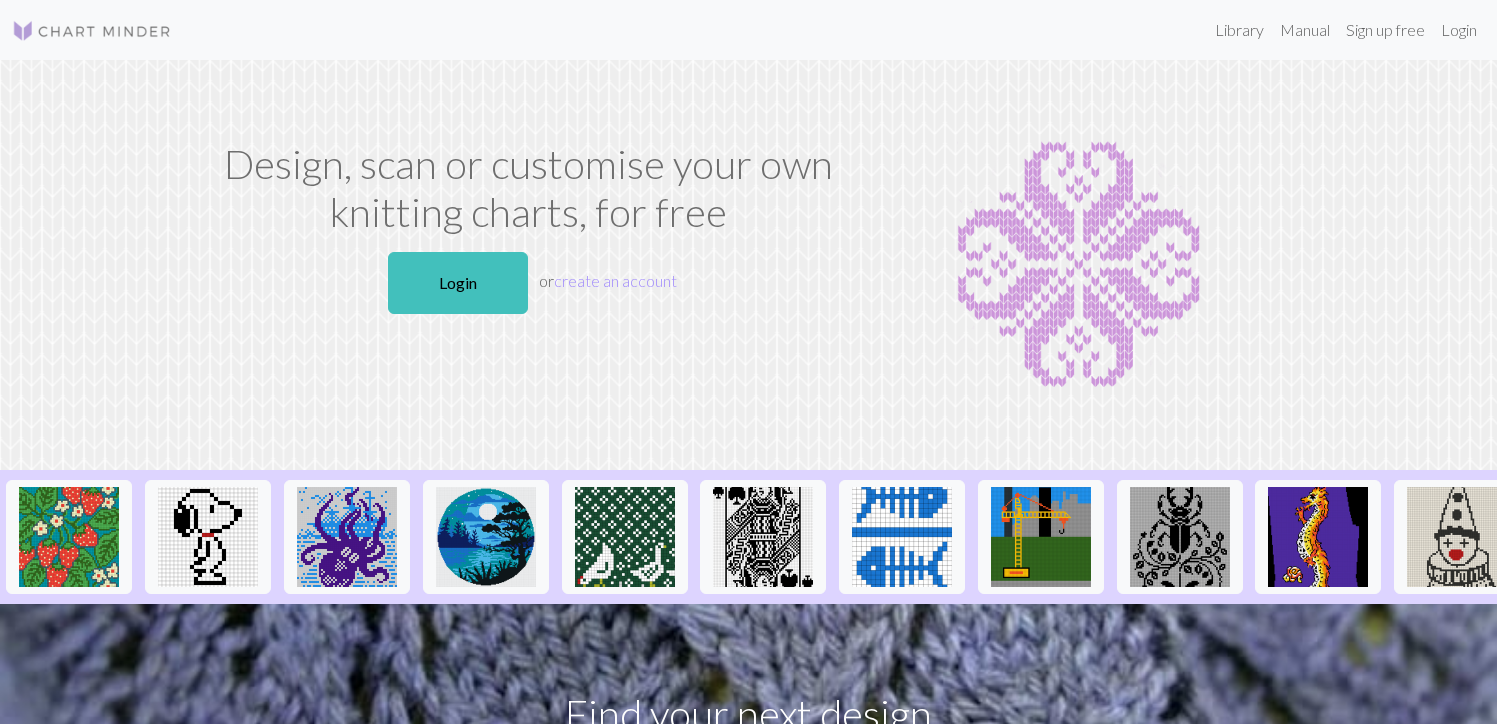 scroll, scrollTop: 0, scrollLeft: 0, axis: both 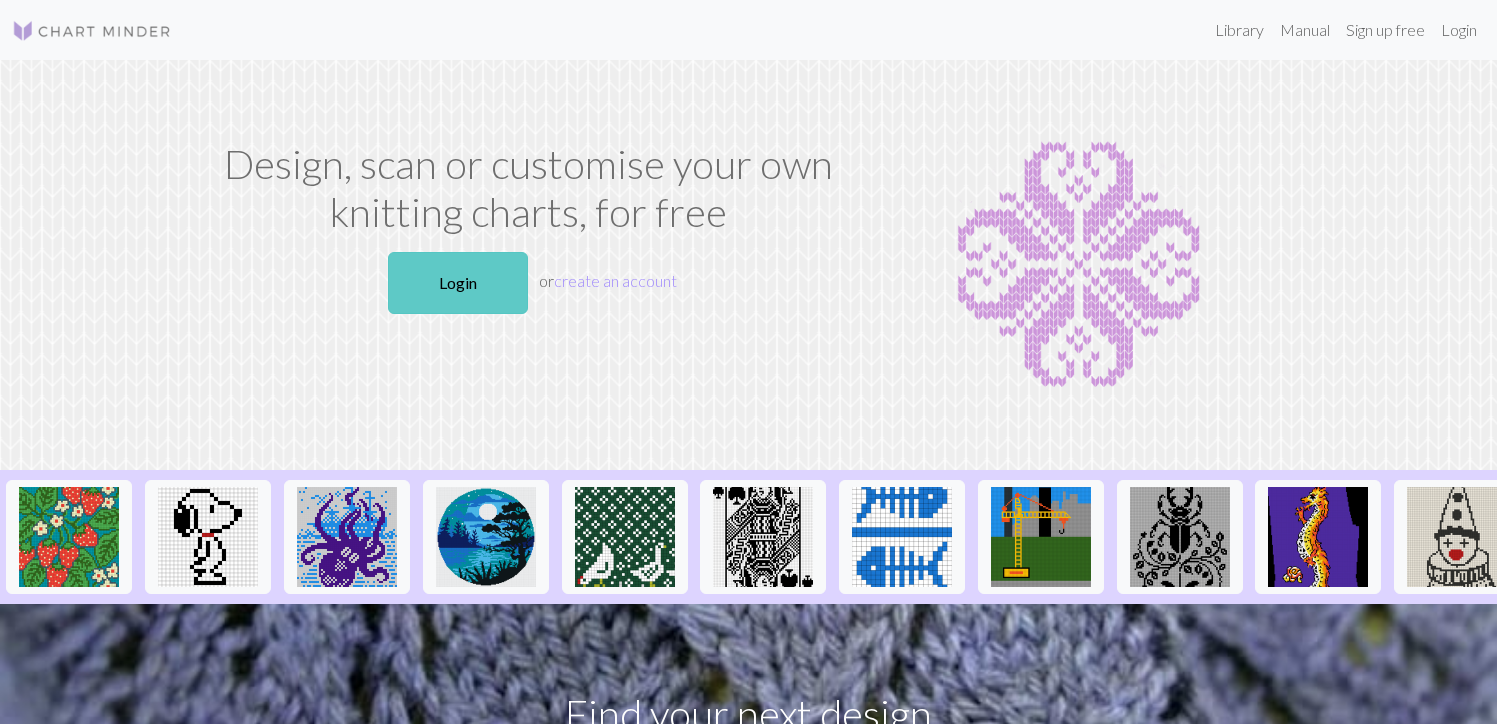 click on "Login" at bounding box center (458, 283) 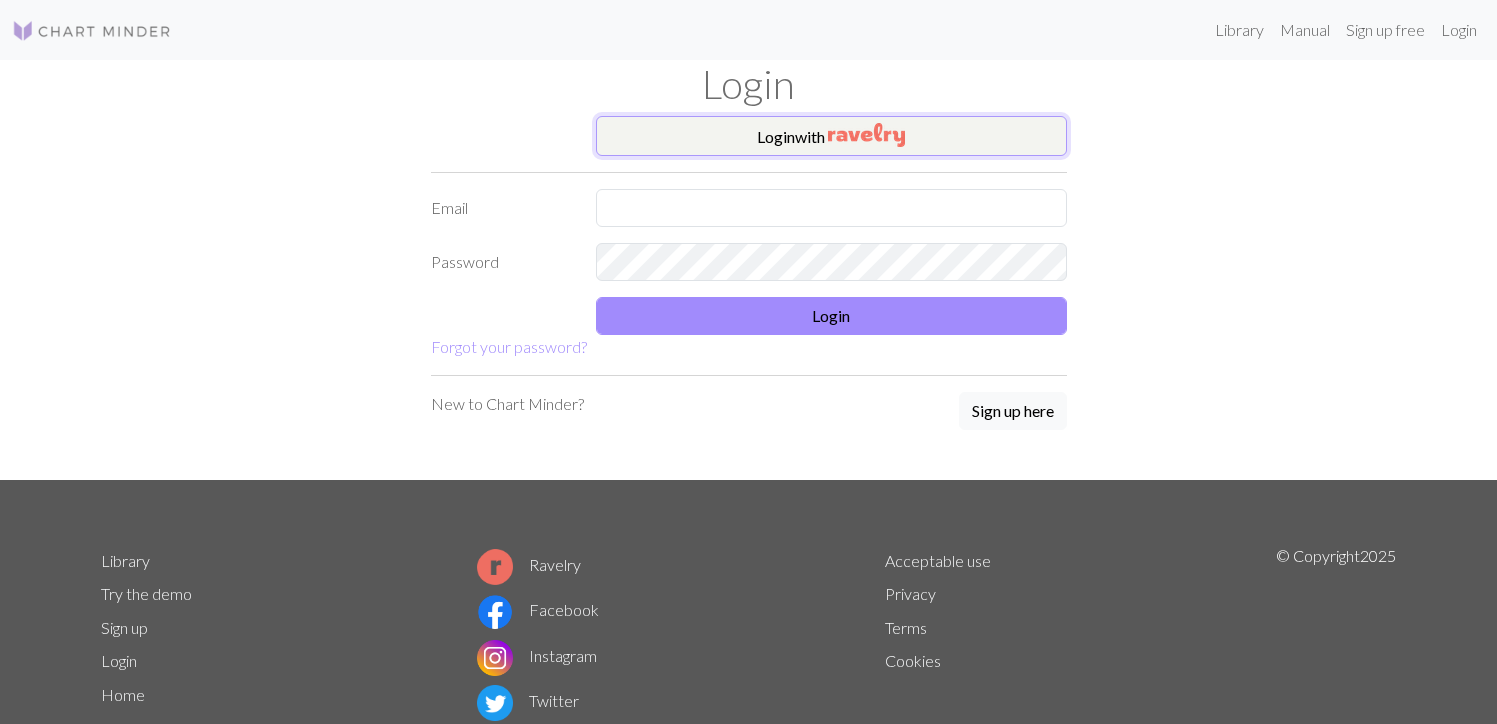 click at bounding box center [866, 135] 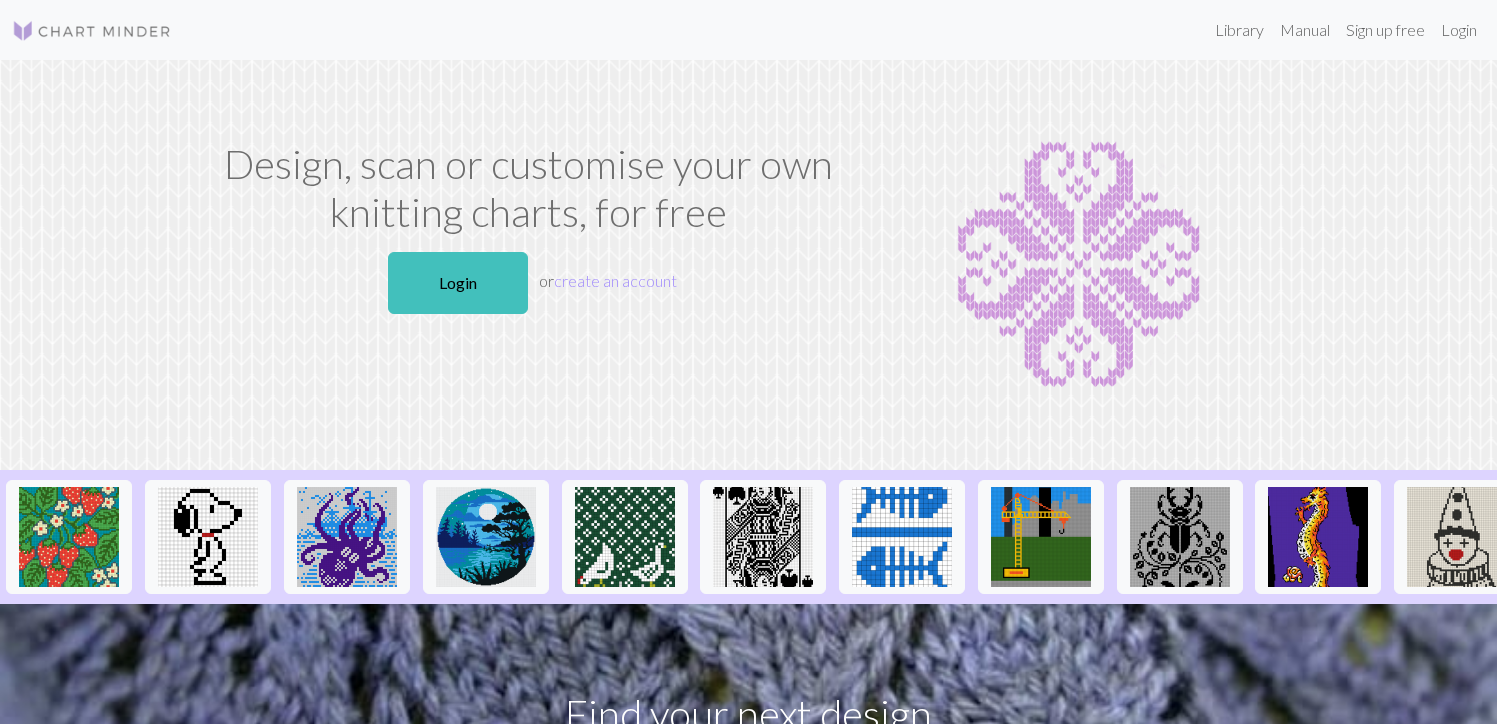 scroll, scrollTop: 0, scrollLeft: 0, axis: both 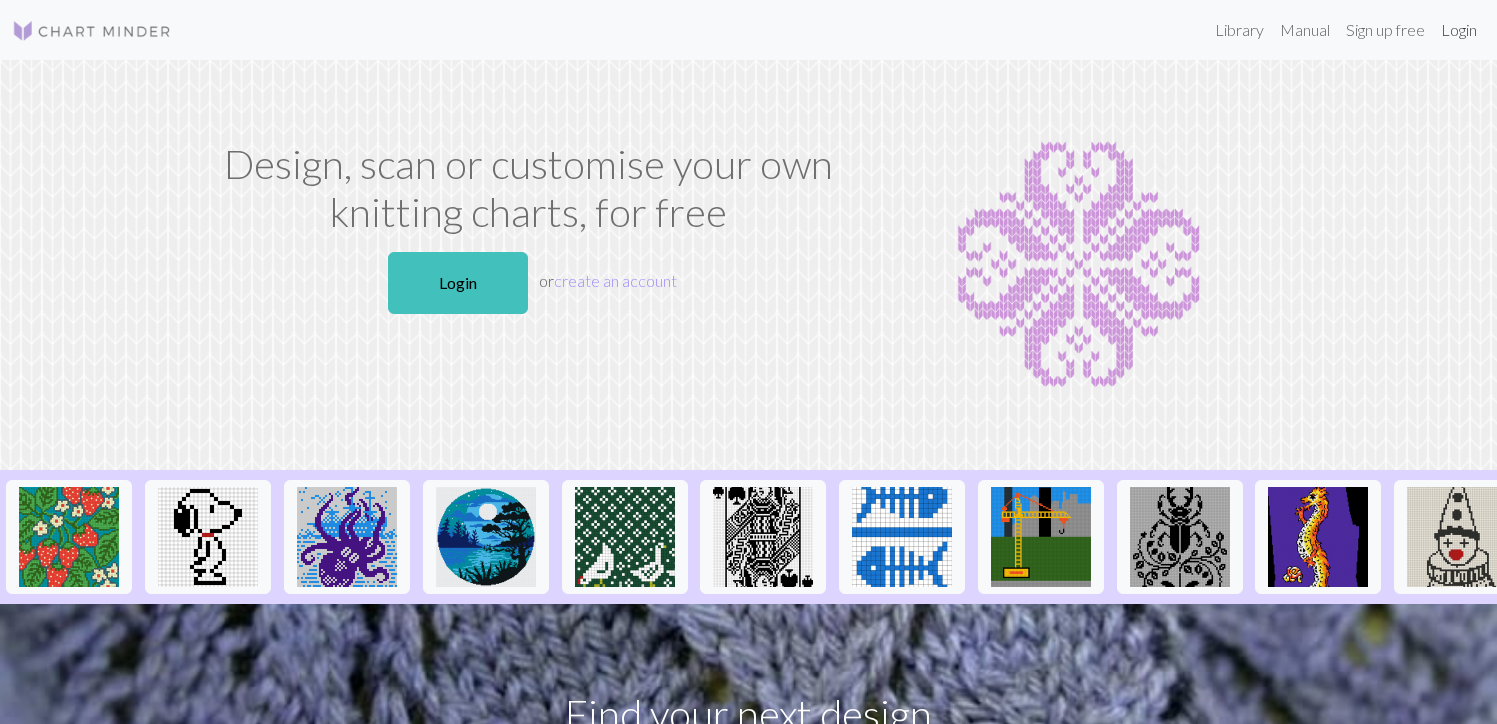 click on "Login" at bounding box center (1459, 30) 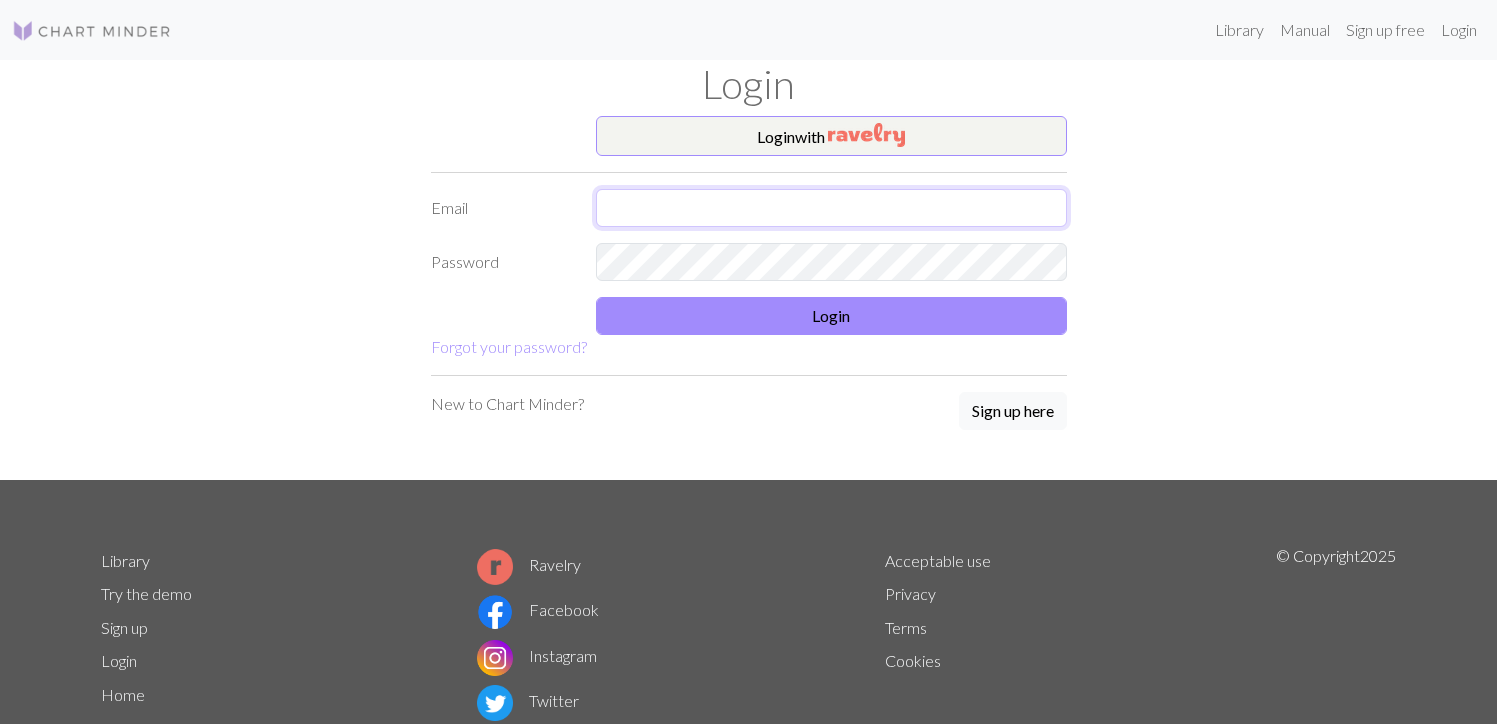click at bounding box center [831, 208] 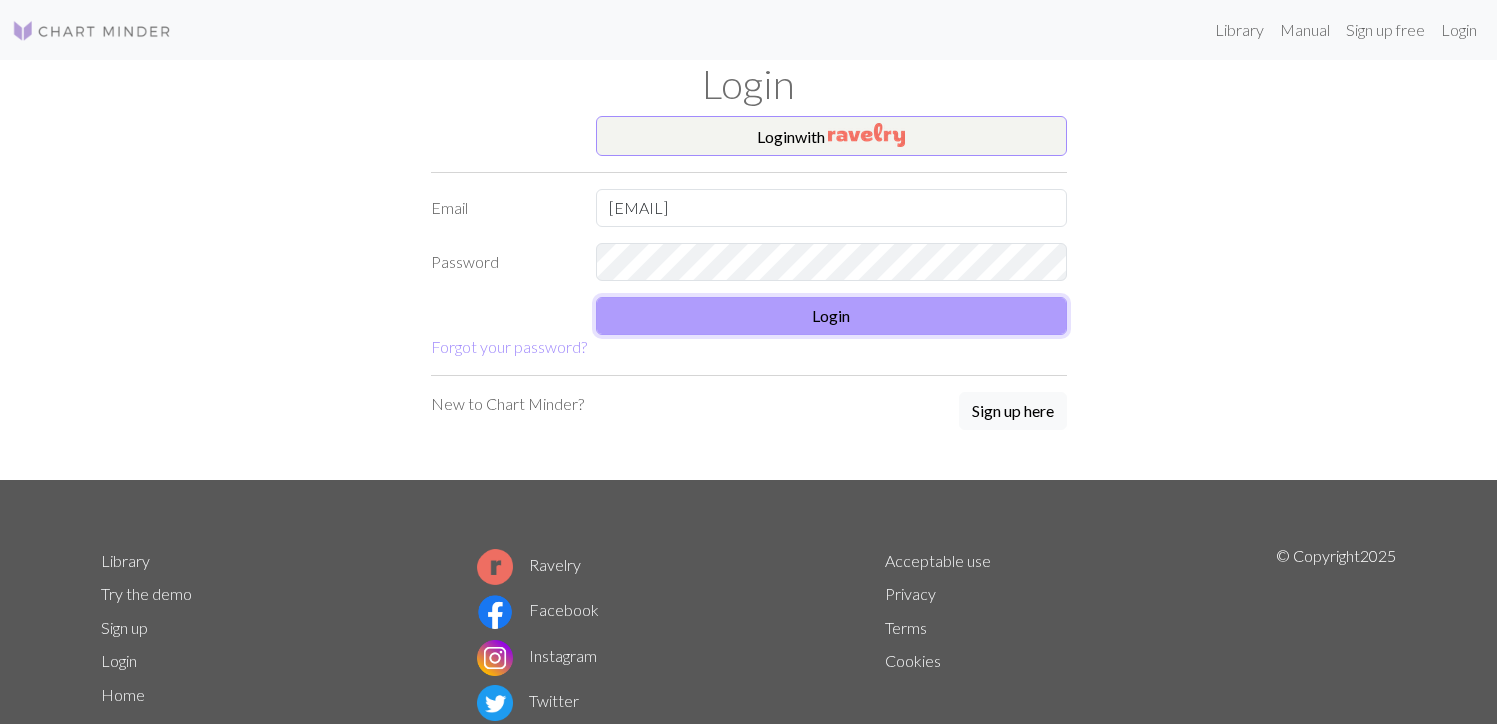 click on "Login" at bounding box center [831, 316] 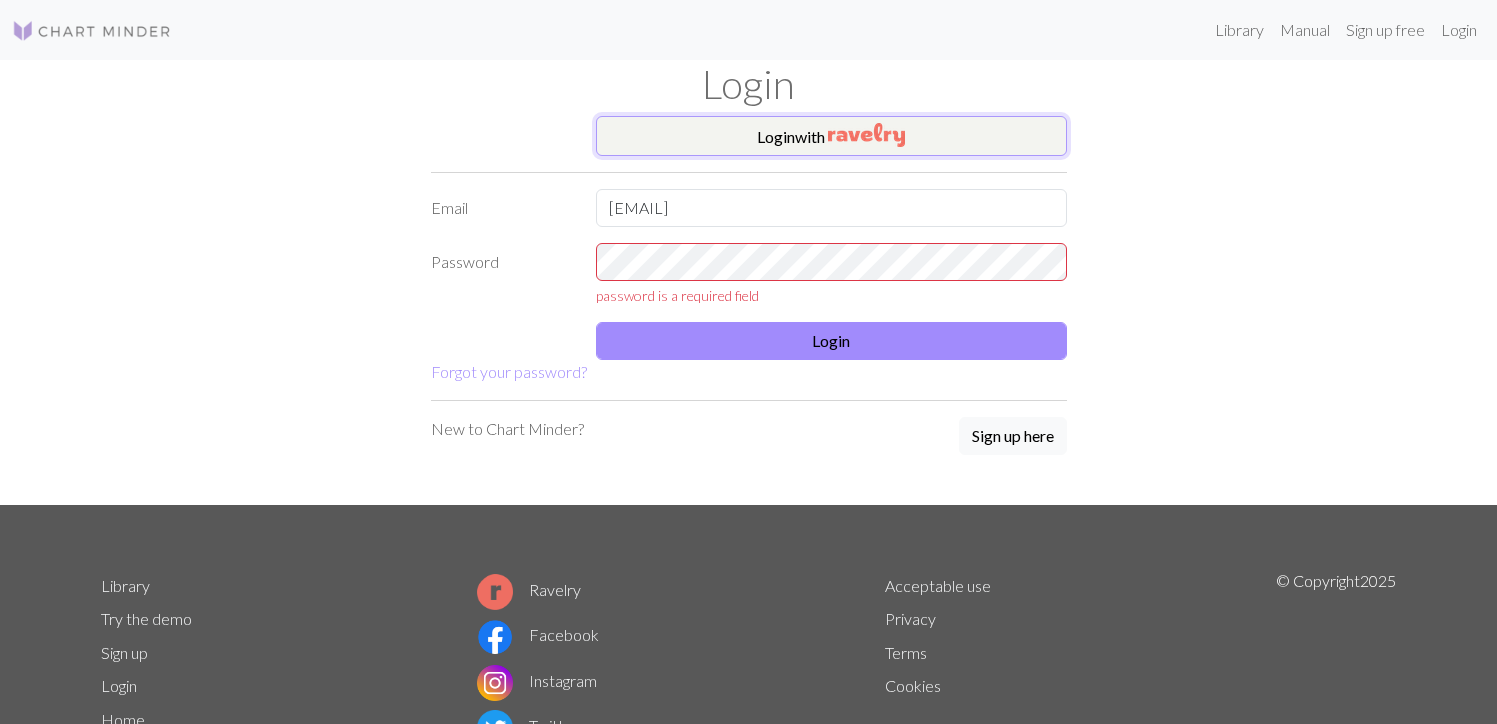 click on "Login  with" at bounding box center [831, 136] 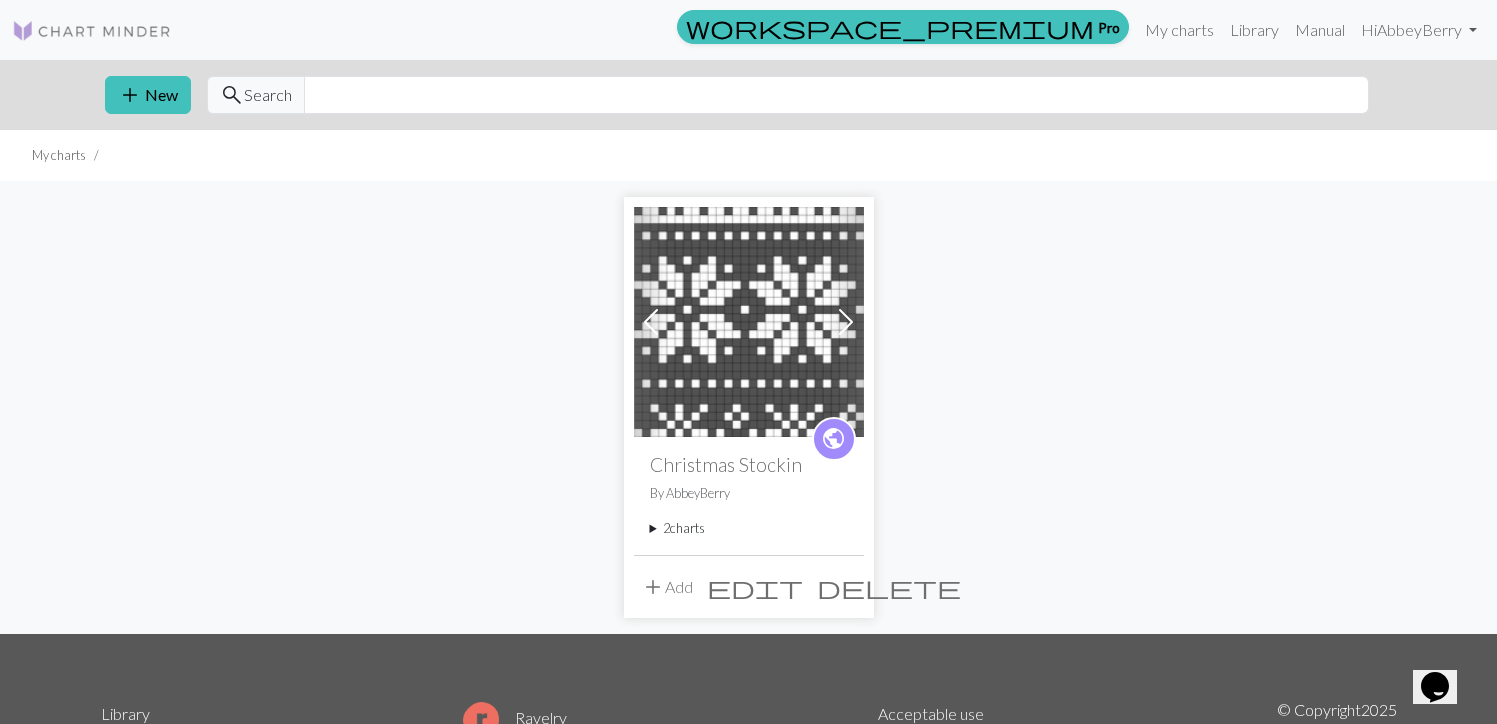 click on "2  charts" at bounding box center (749, 528) 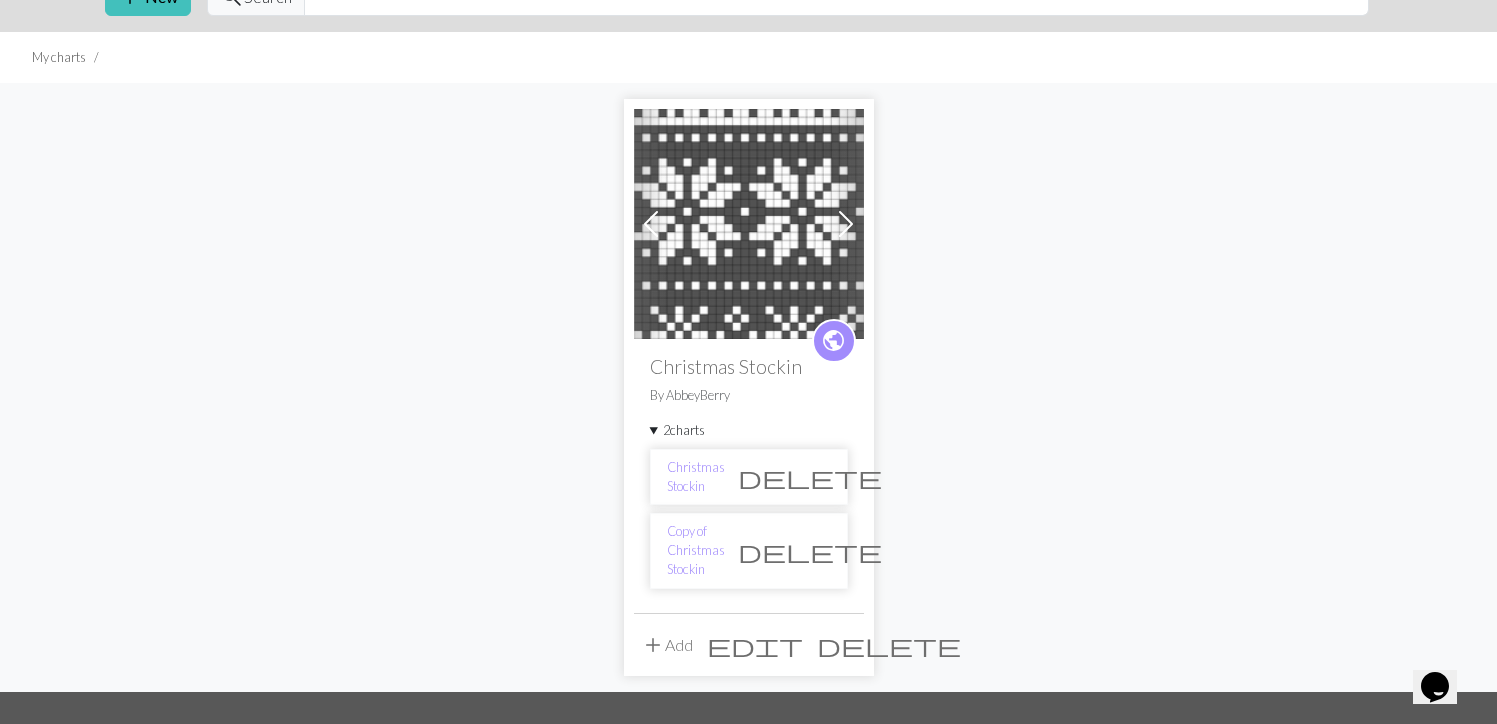 scroll, scrollTop: 100, scrollLeft: 0, axis: vertical 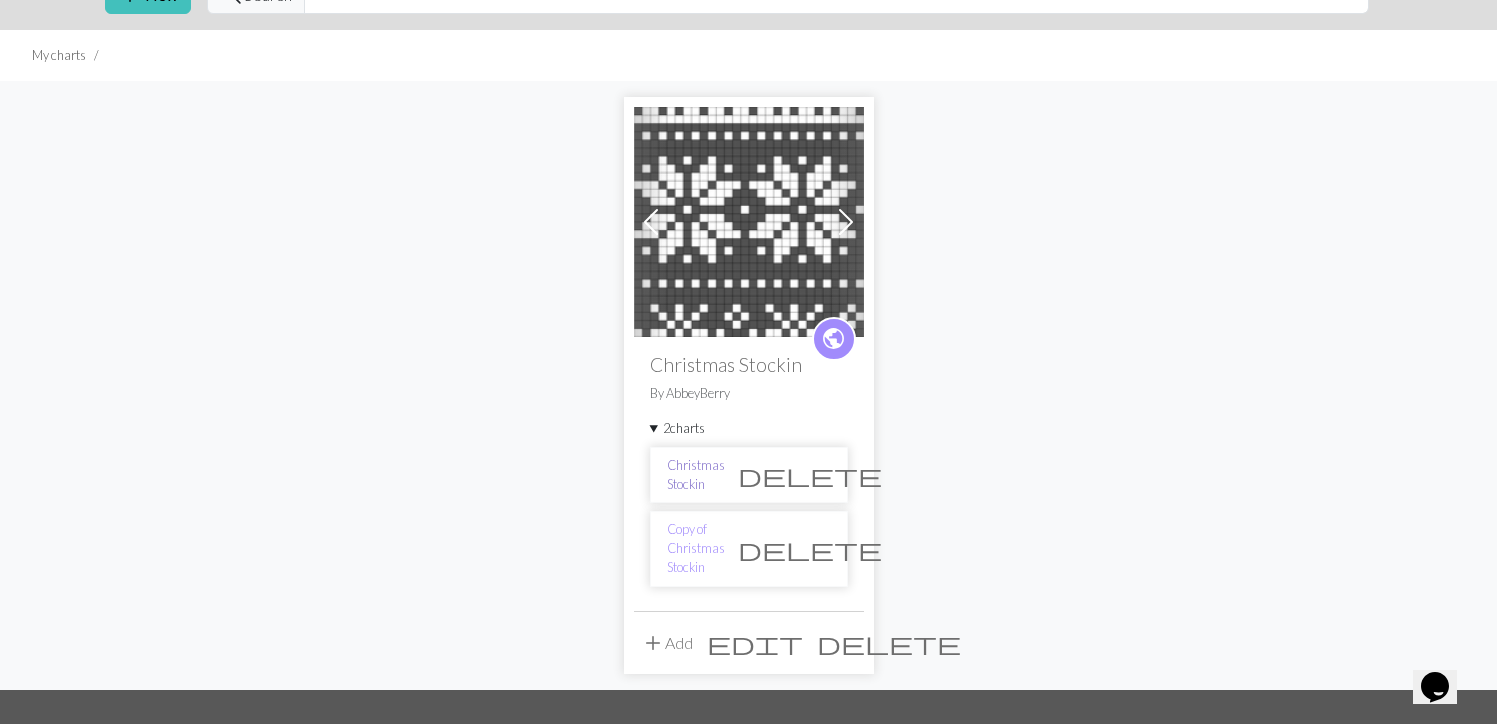 click on "Christmas Stockin" at bounding box center [696, 475] 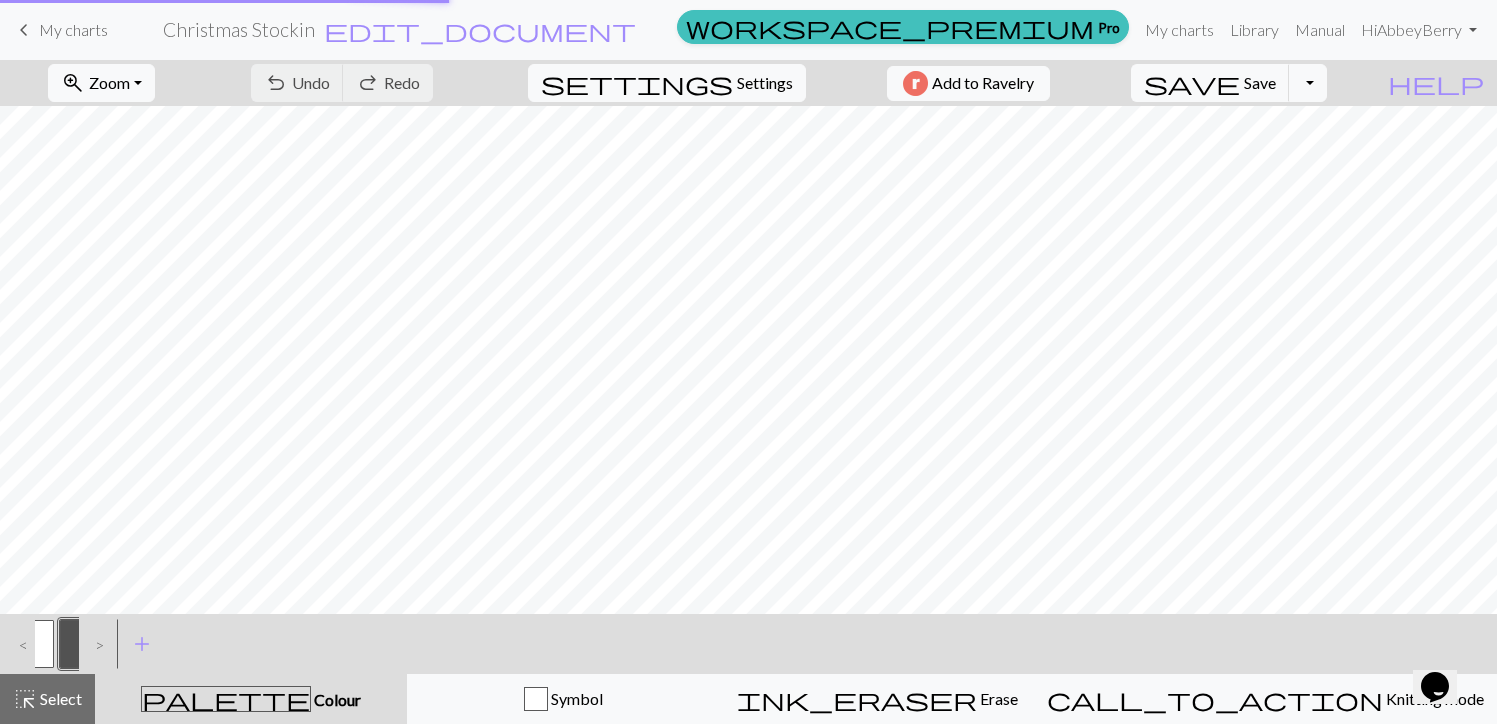 scroll, scrollTop: 0, scrollLeft: 0, axis: both 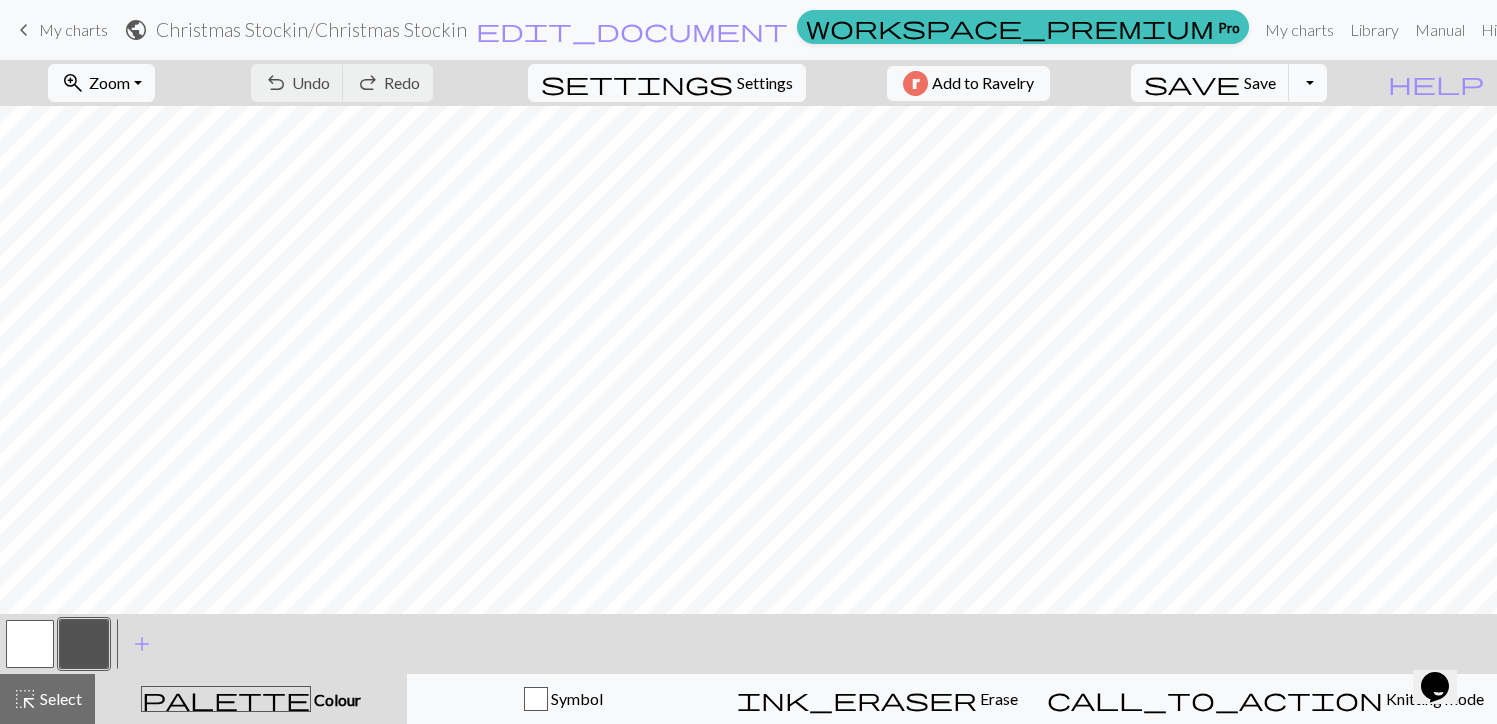 click on "Toggle Dropdown" at bounding box center (1308, 83) 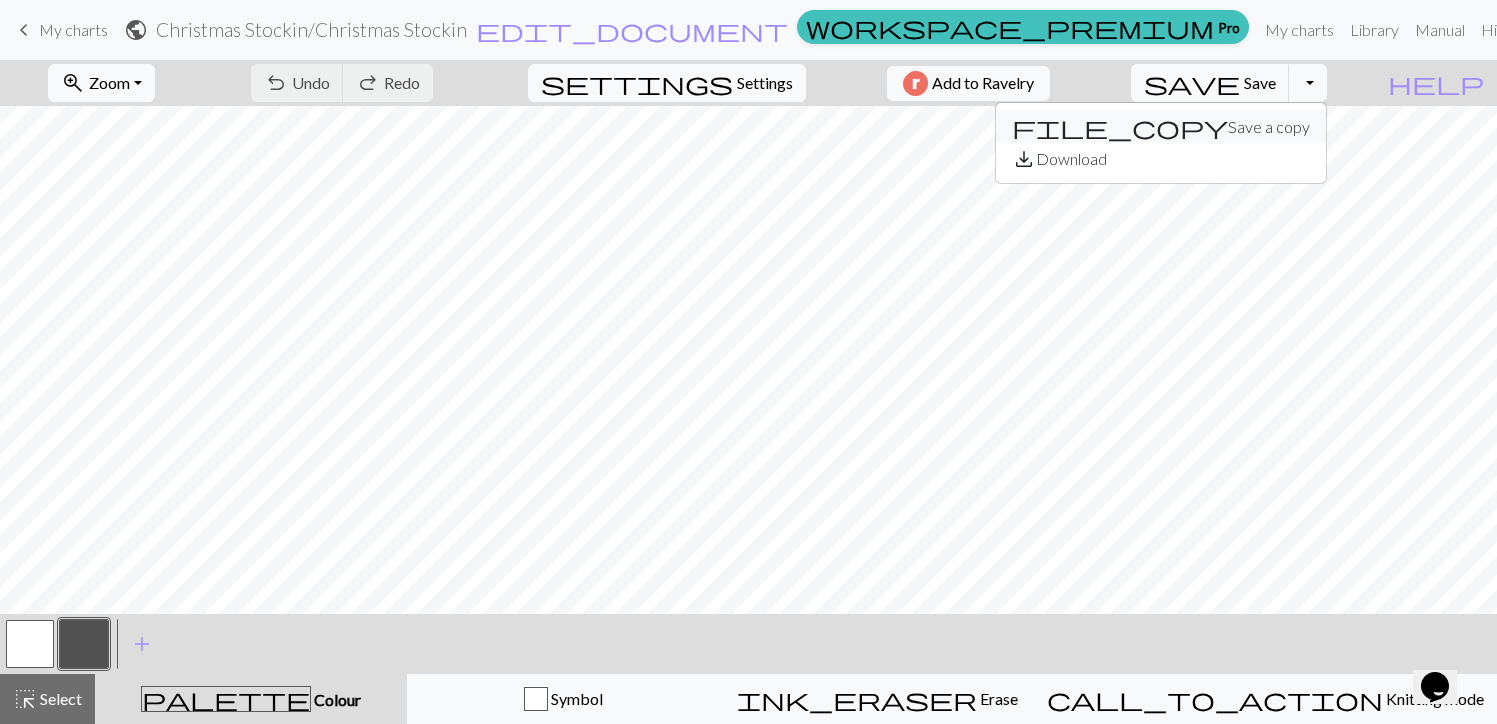 click on "file_copy  Save a copy" at bounding box center [1161, 127] 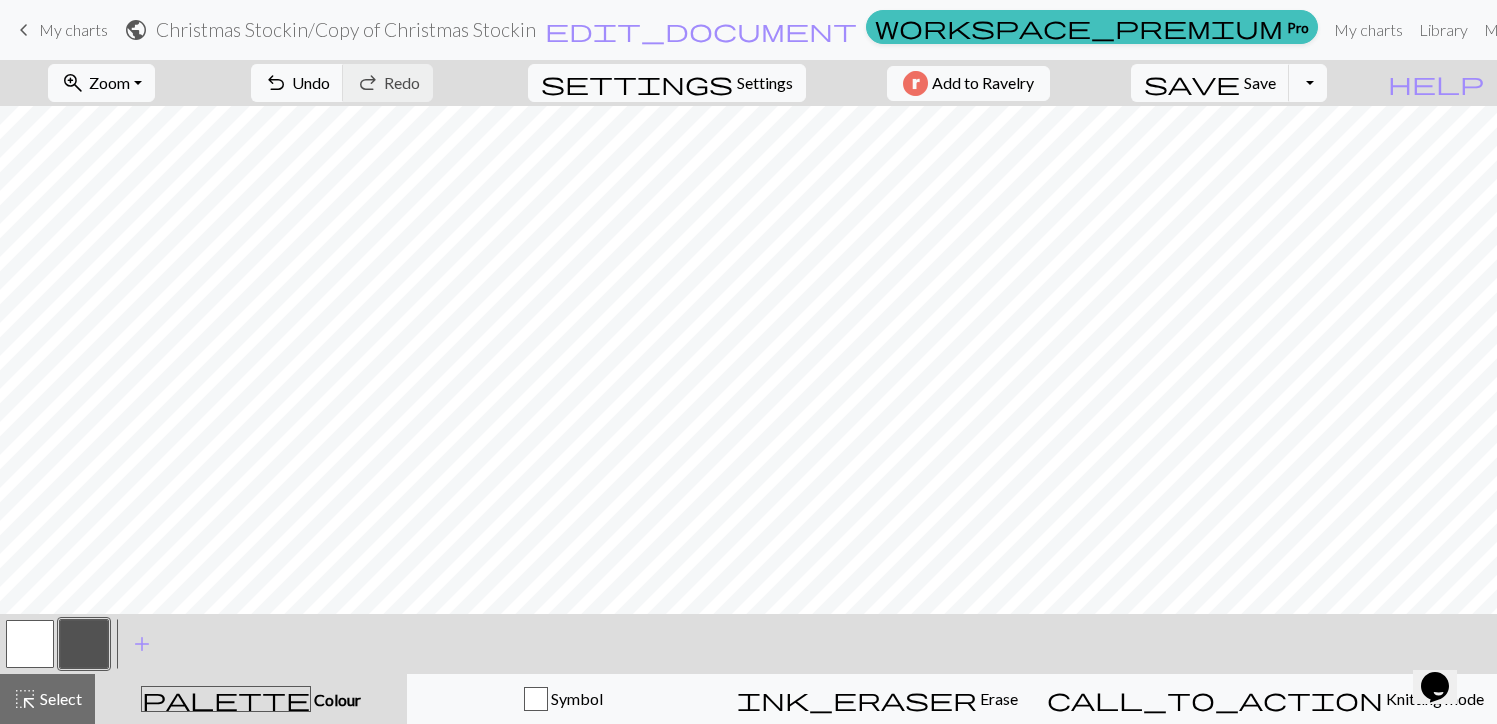 click on "Christmas Stockin  /  Copy of Christmas Stockin" at bounding box center [346, 29] 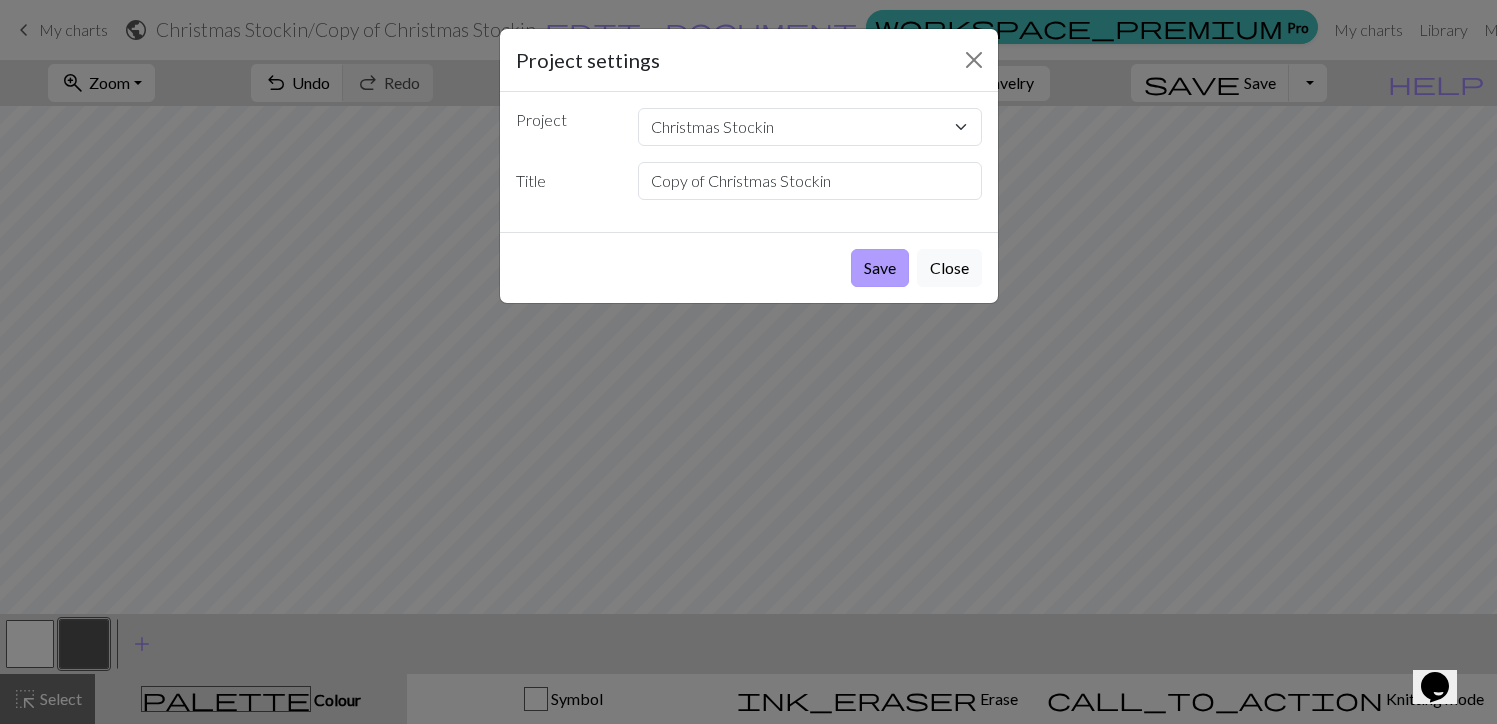 click on "Save" at bounding box center (880, 268) 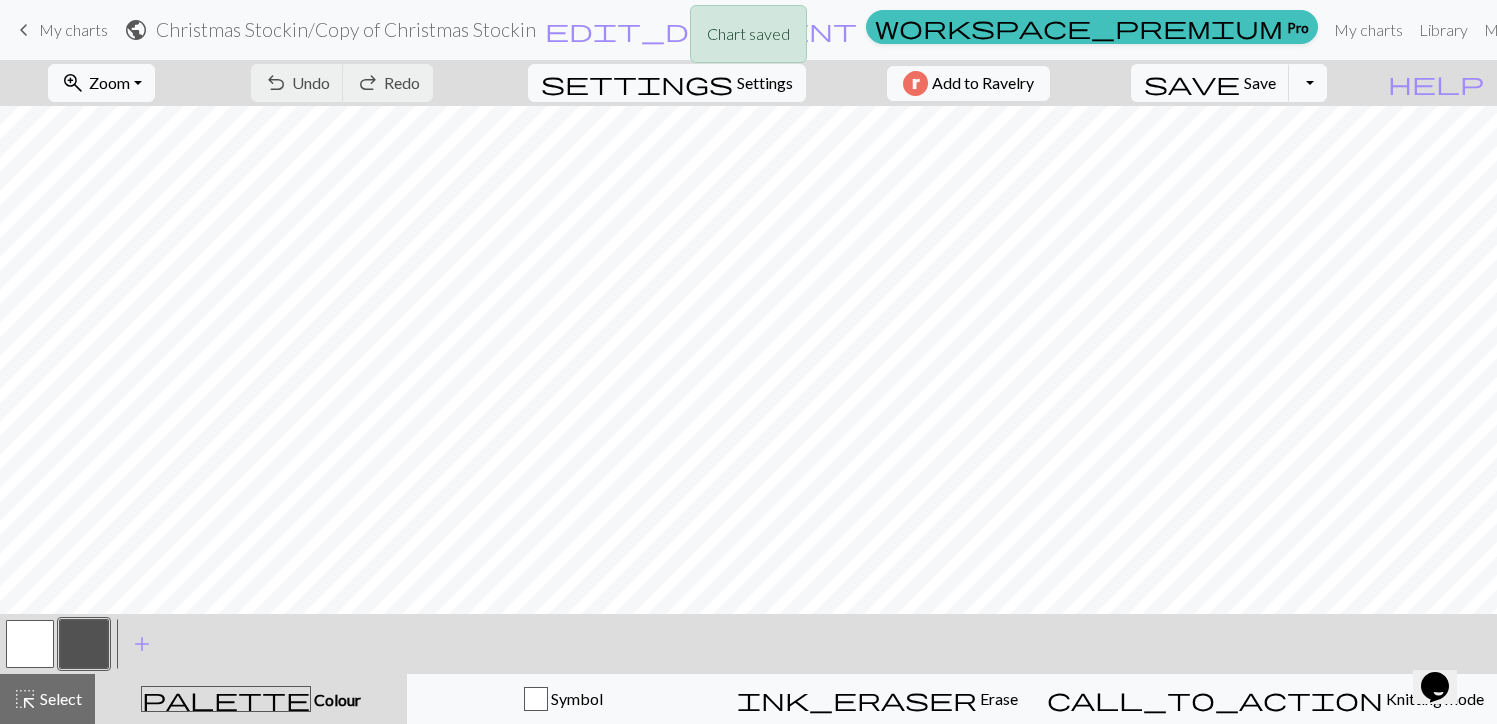 click on "Chart saved" at bounding box center (748, 39) 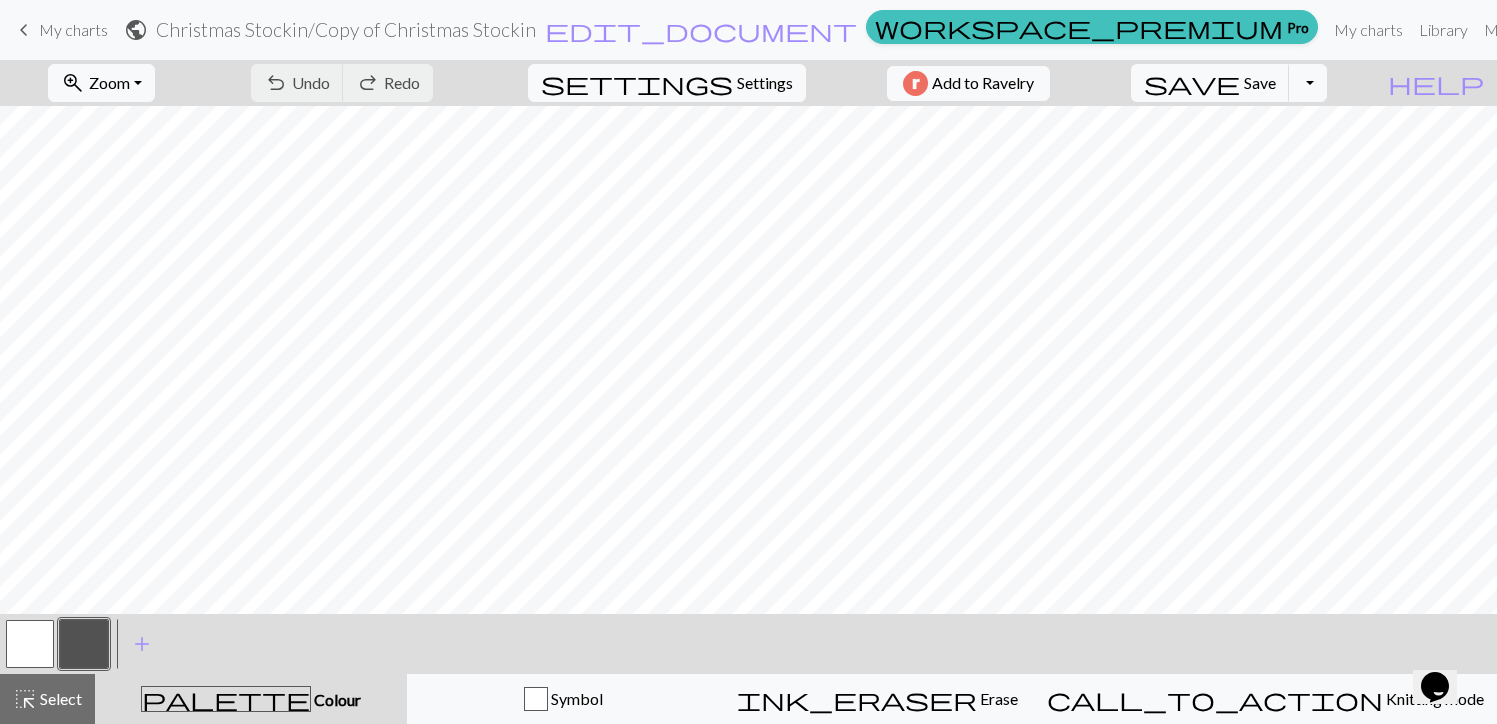 click on "keyboard_arrow_left" at bounding box center [24, 30] 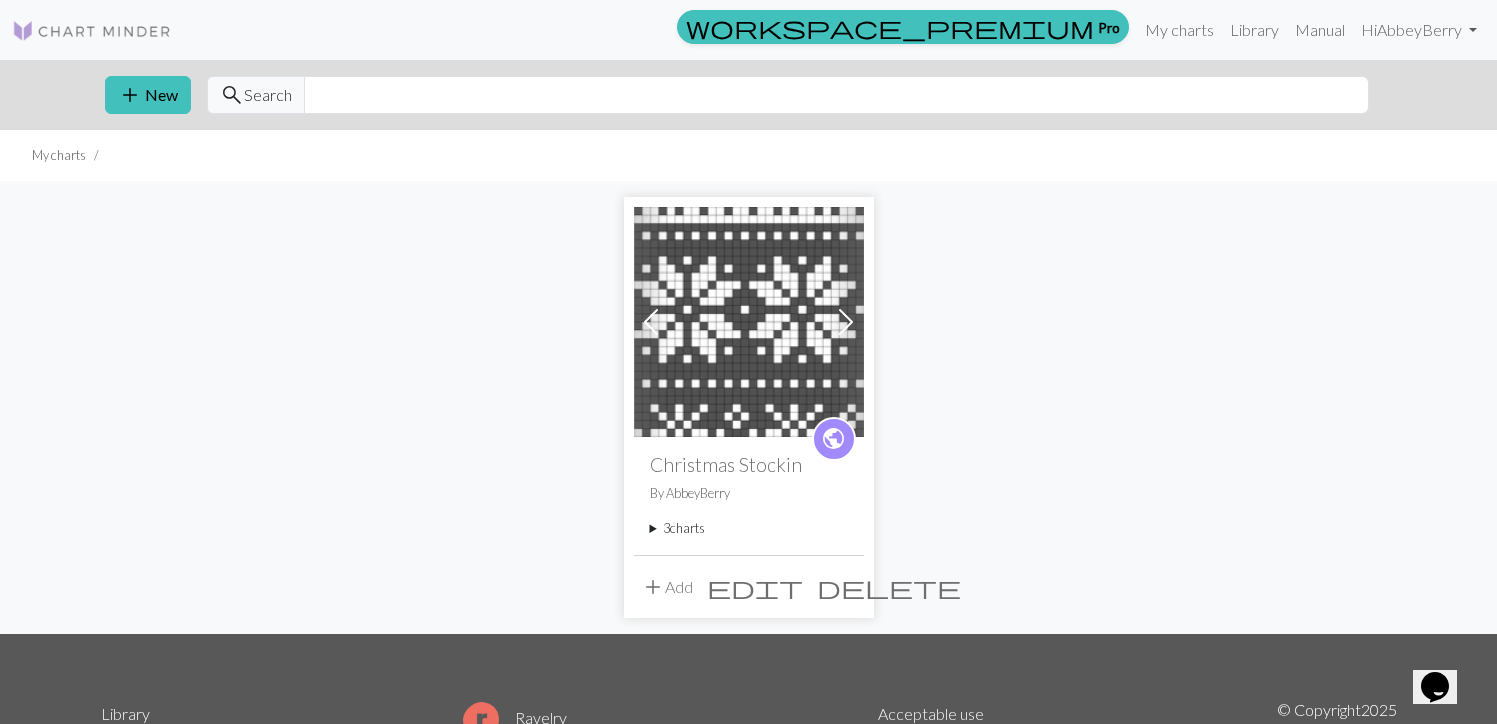 click on "3  charts" at bounding box center [749, 528] 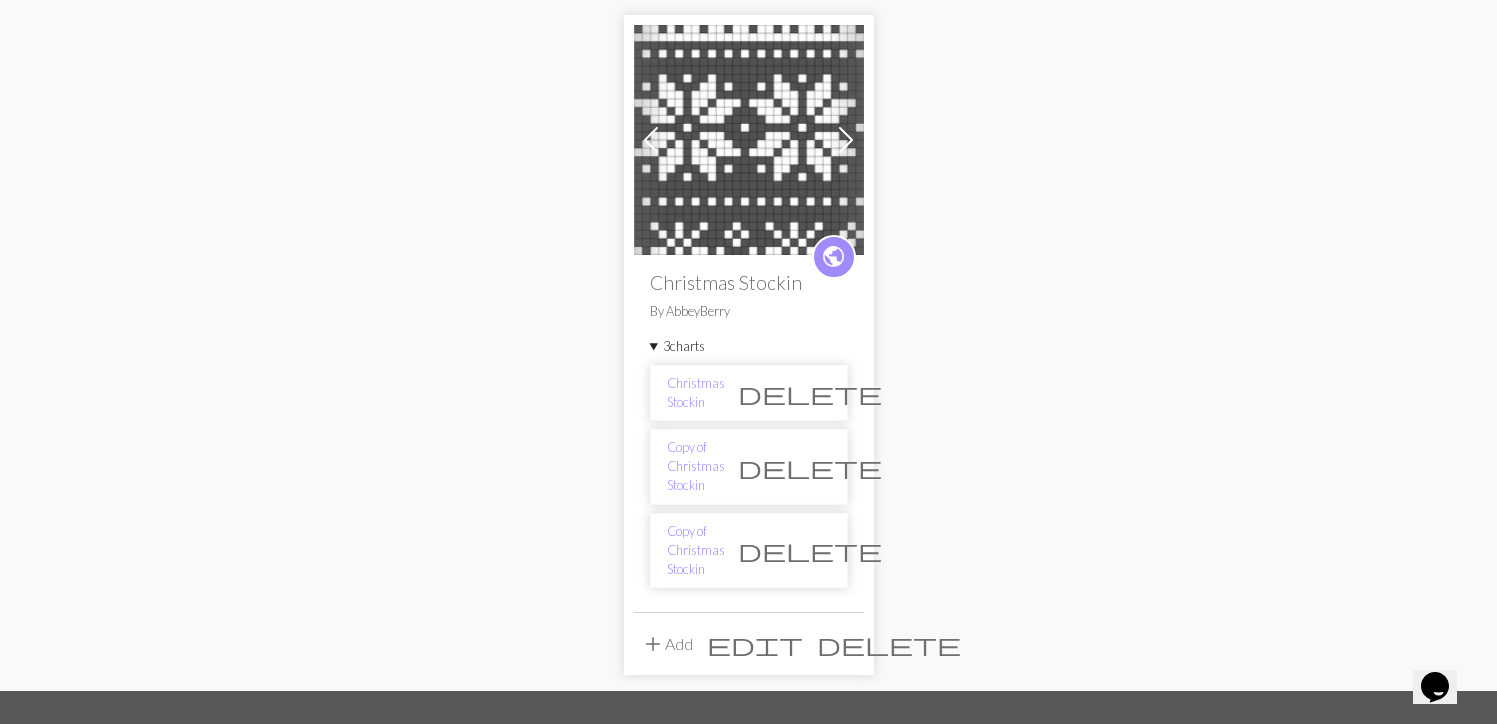 scroll, scrollTop: 190, scrollLeft: 0, axis: vertical 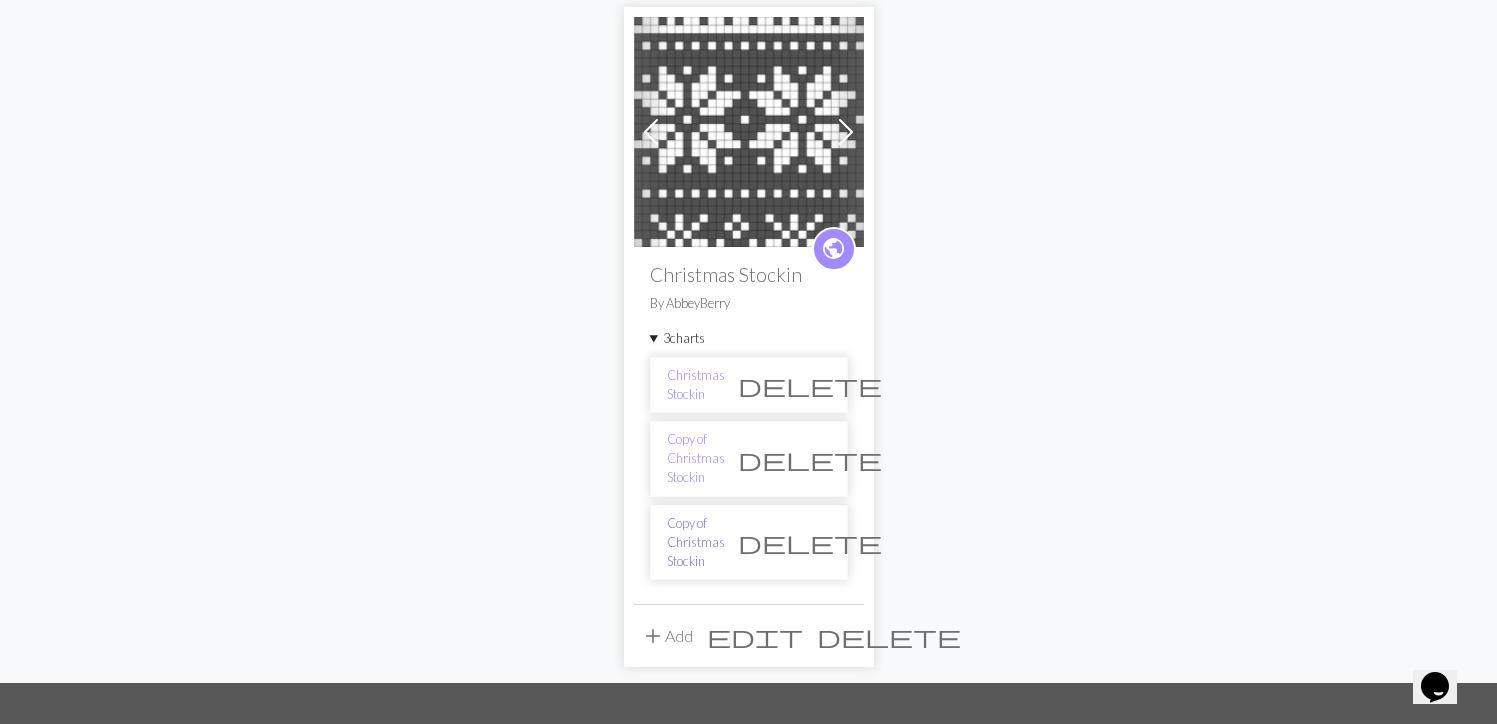 click on "Copy of Christmas Stockin" at bounding box center (696, 543) 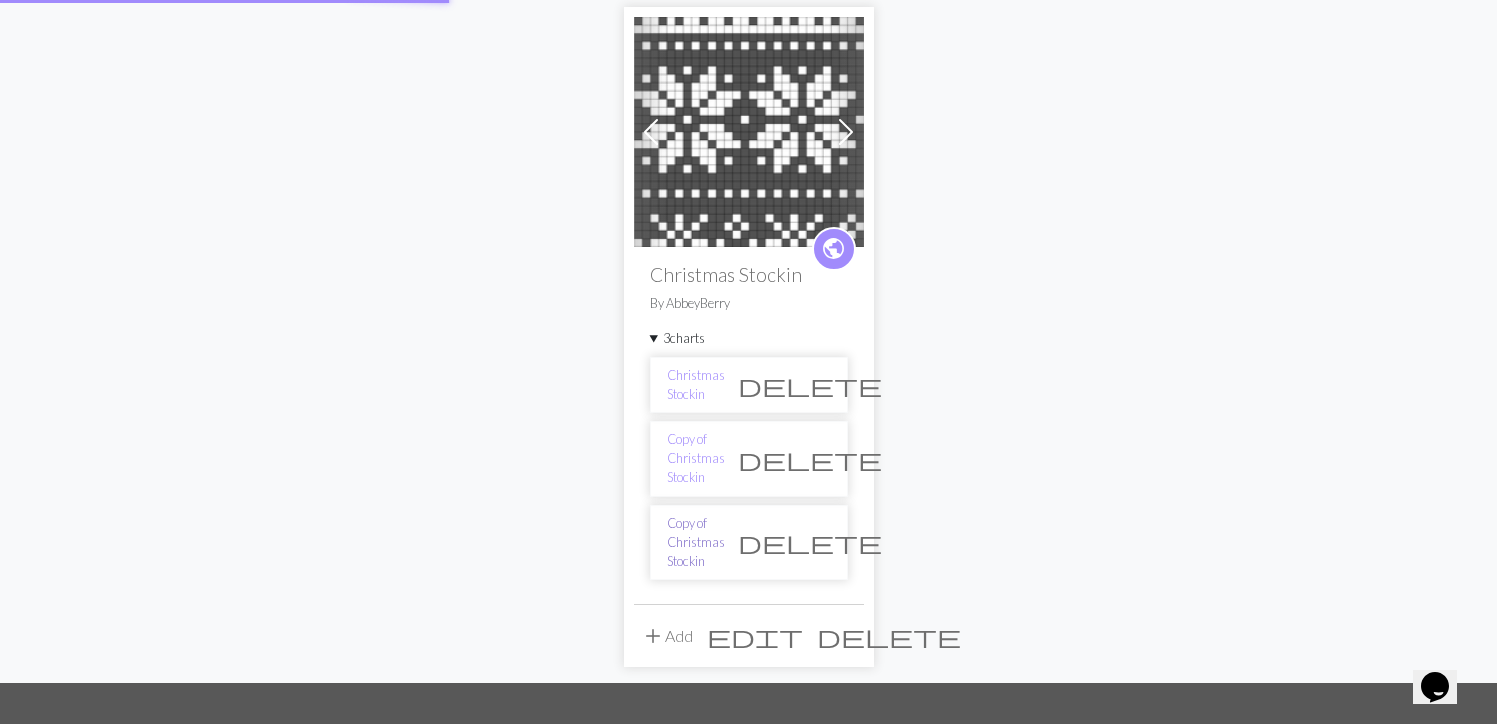 scroll, scrollTop: 0, scrollLeft: 0, axis: both 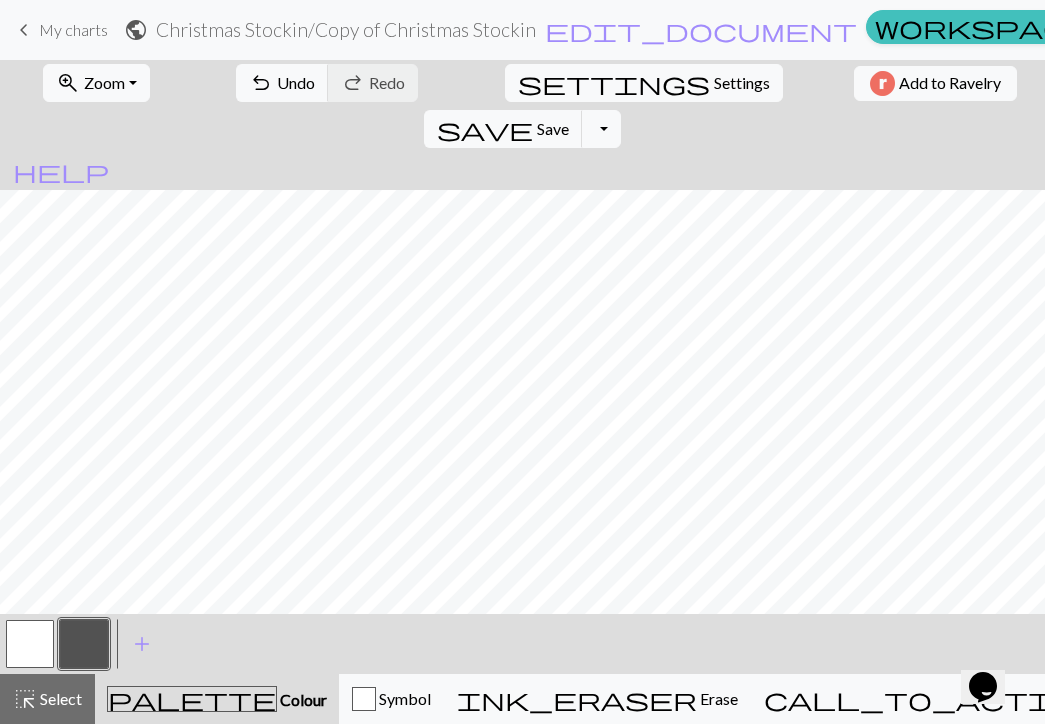 click at bounding box center [30, 644] 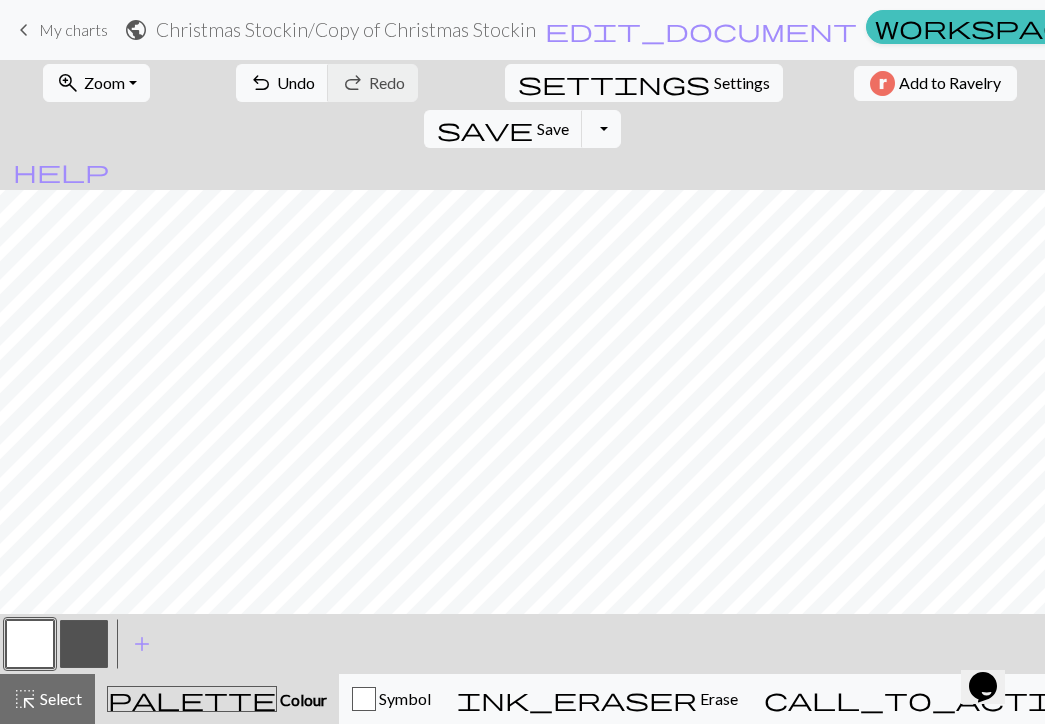 scroll, scrollTop: 243, scrollLeft: 0, axis: vertical 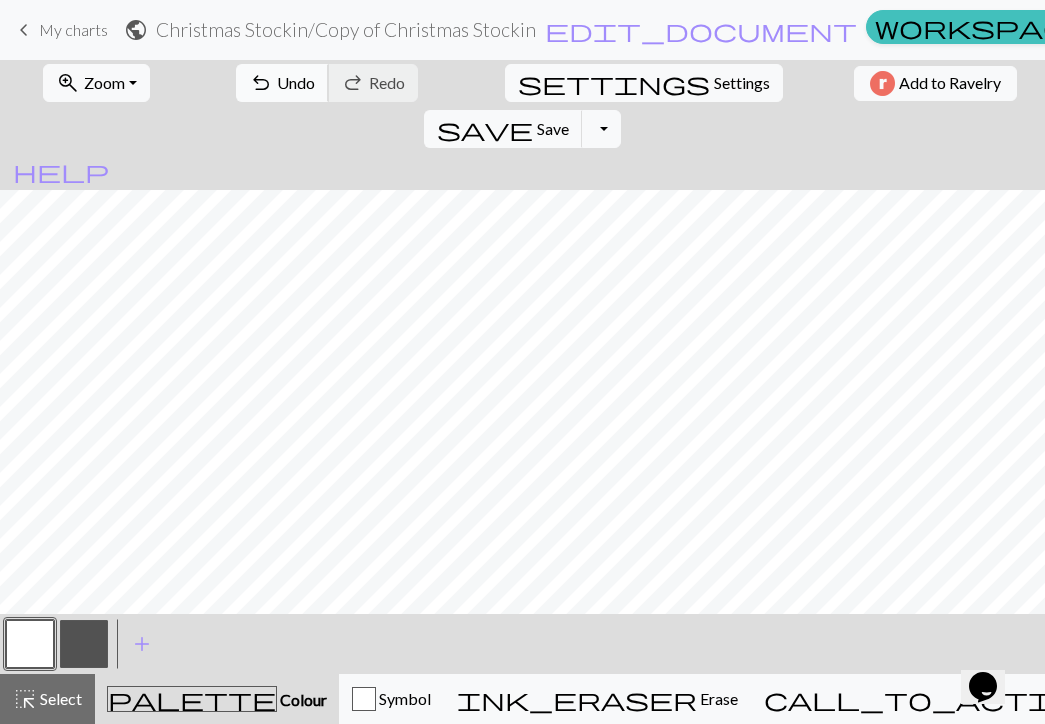 click on "undo Undo Undo" at bounding box center [282, 83] 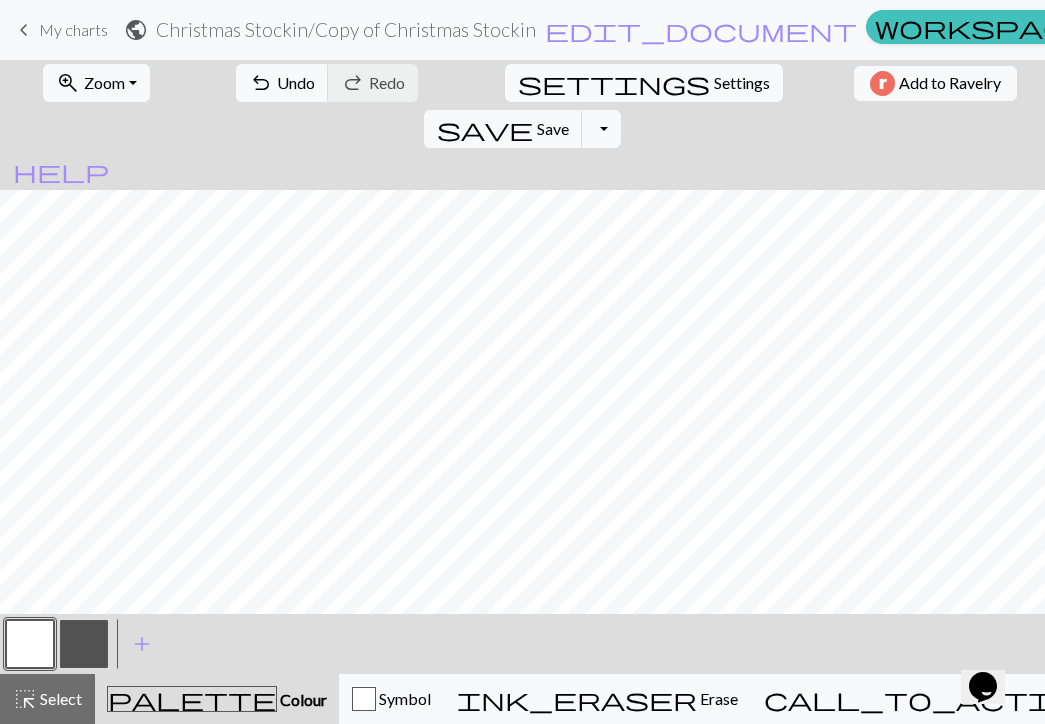 click at bounding box center [84, 644] 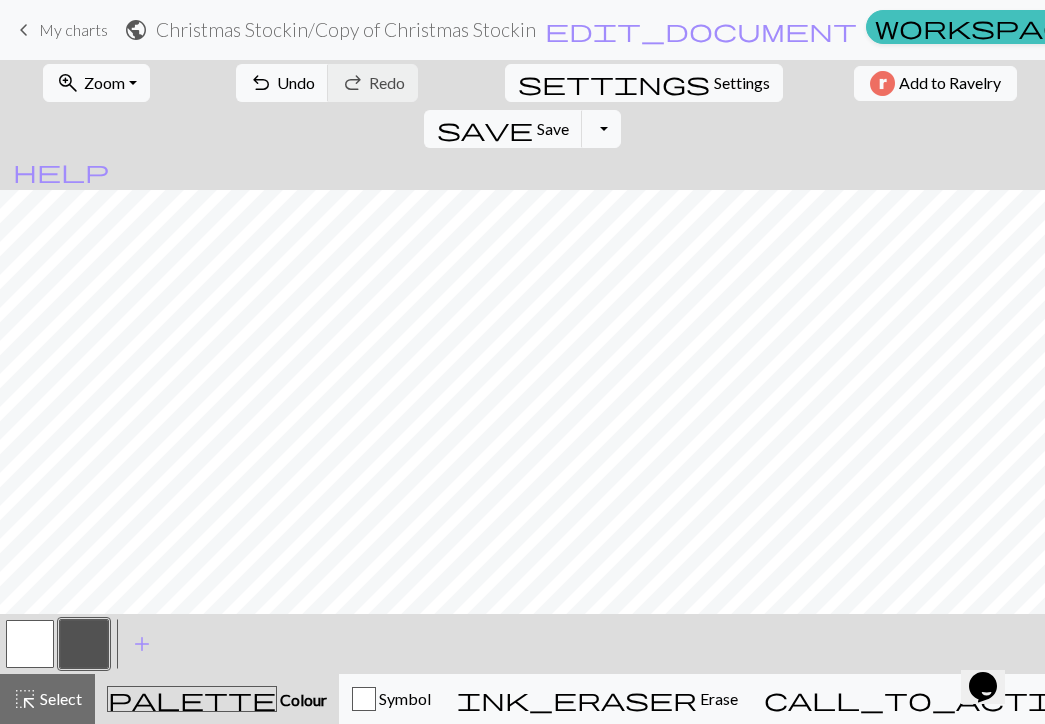 click at bounding box center (30, 644) 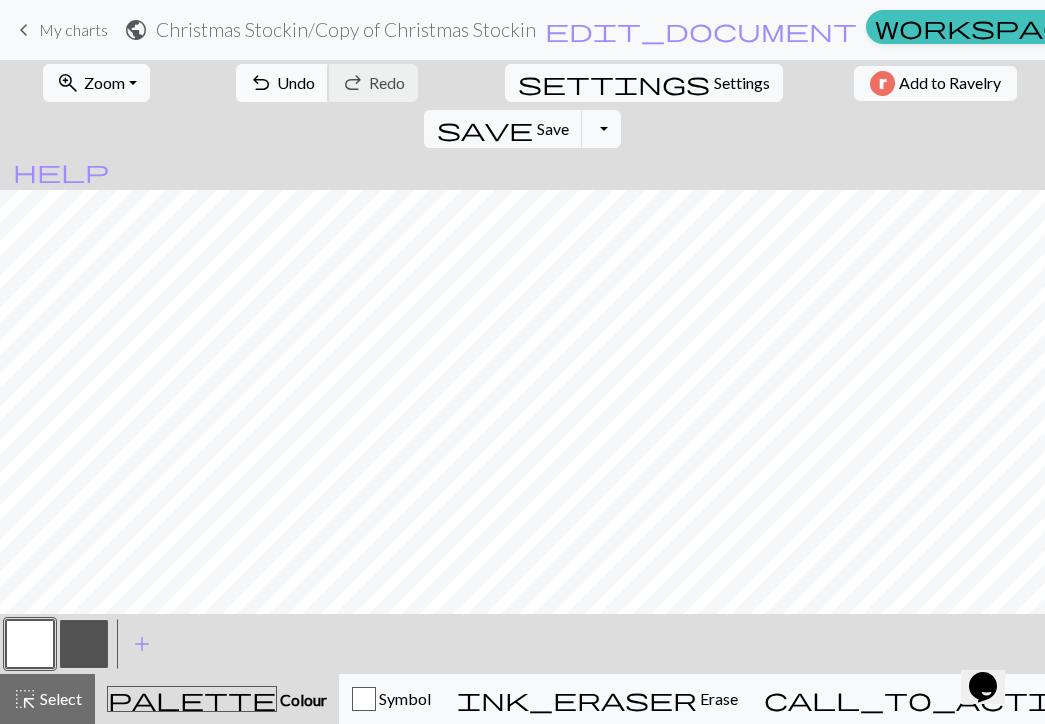 click on "undo" at bounding box center [261, 83] 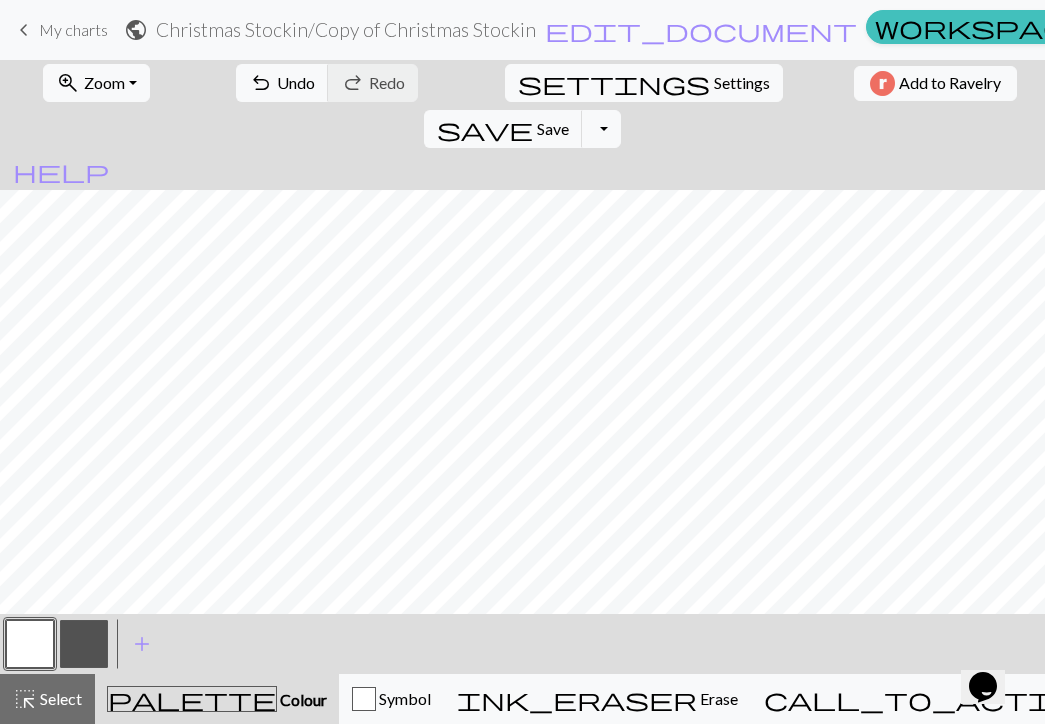 click at bounding box center (84, 644) 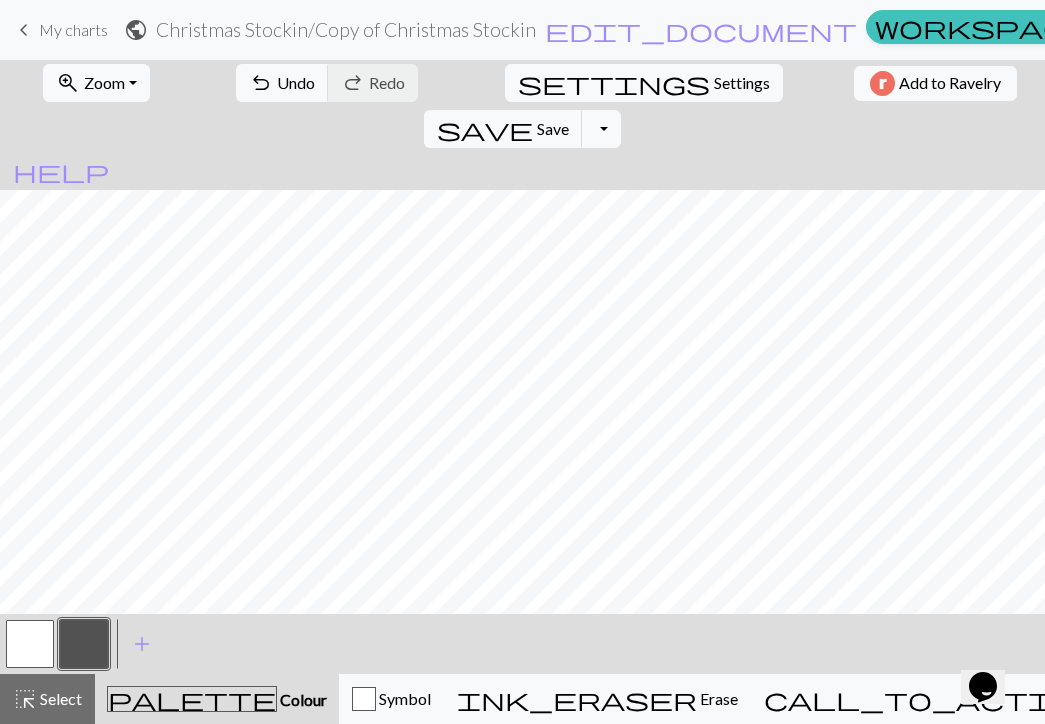 click at bounding box center [30, 644] 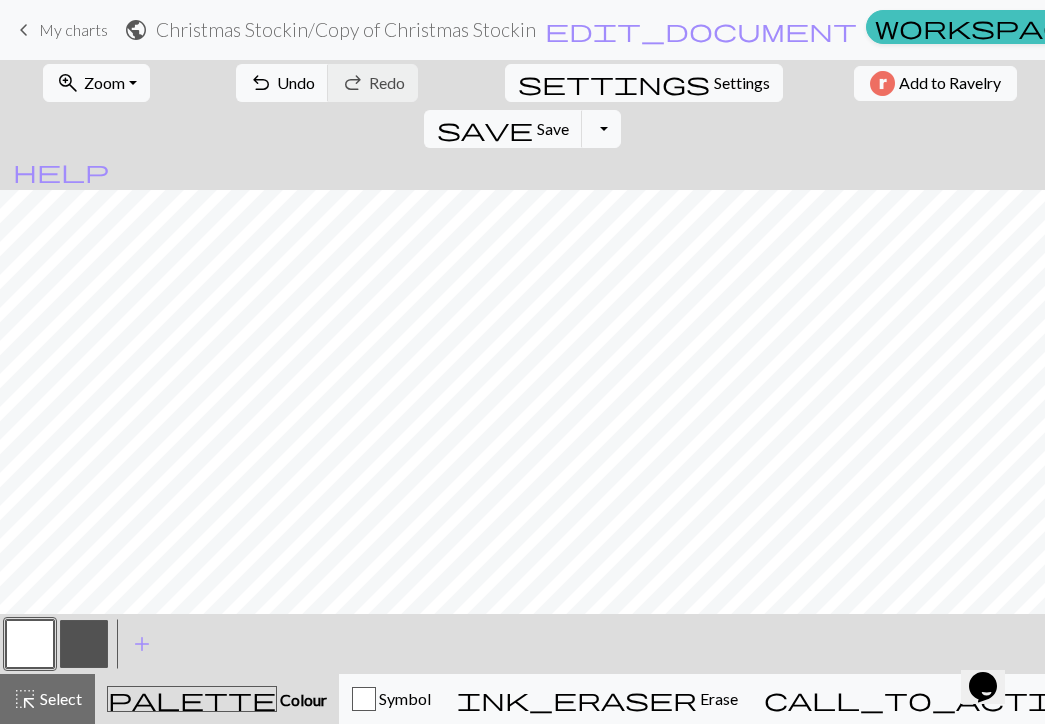 click at bounding box center (84, 644) 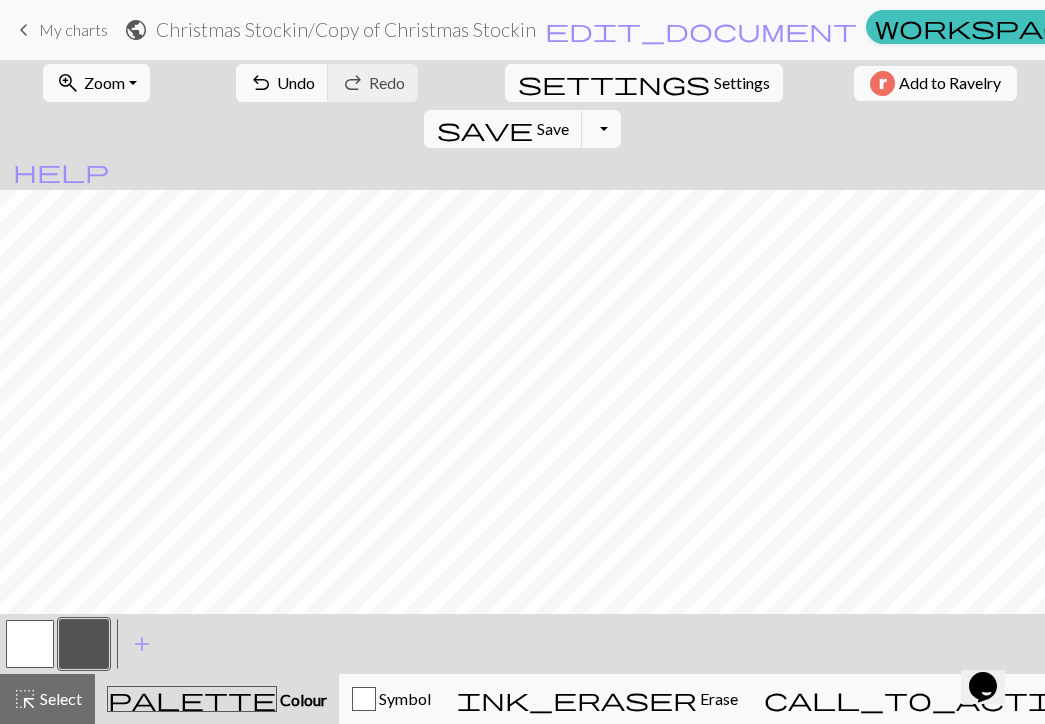click at bounding box center (30, 644) 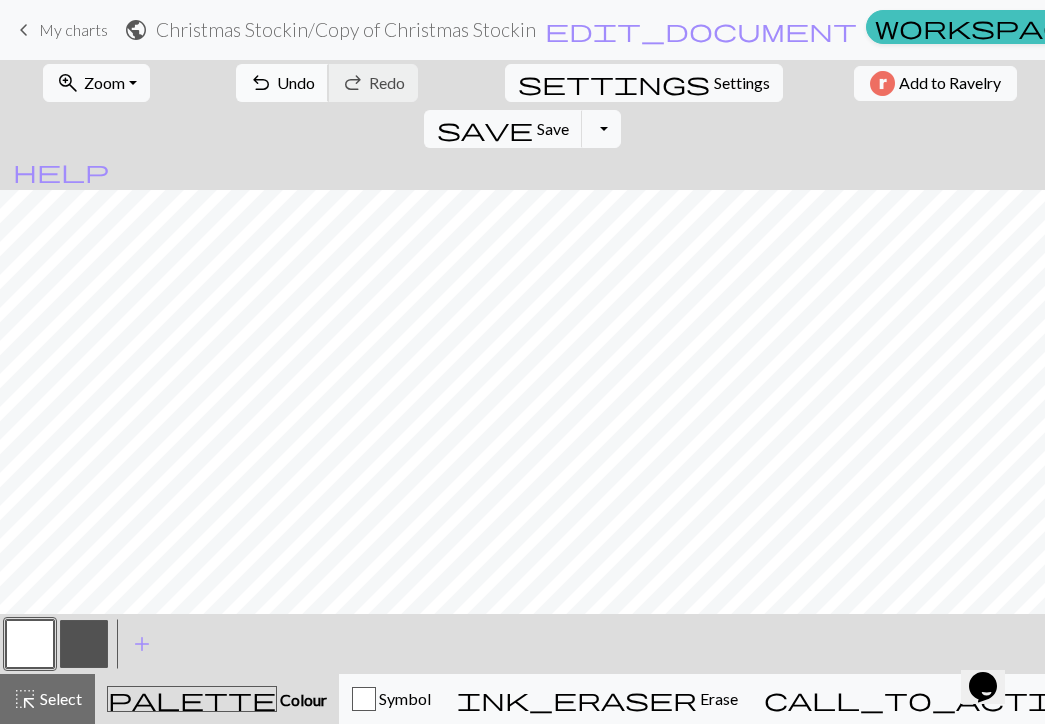 click on "Undo" at bounding box center (296, 82) 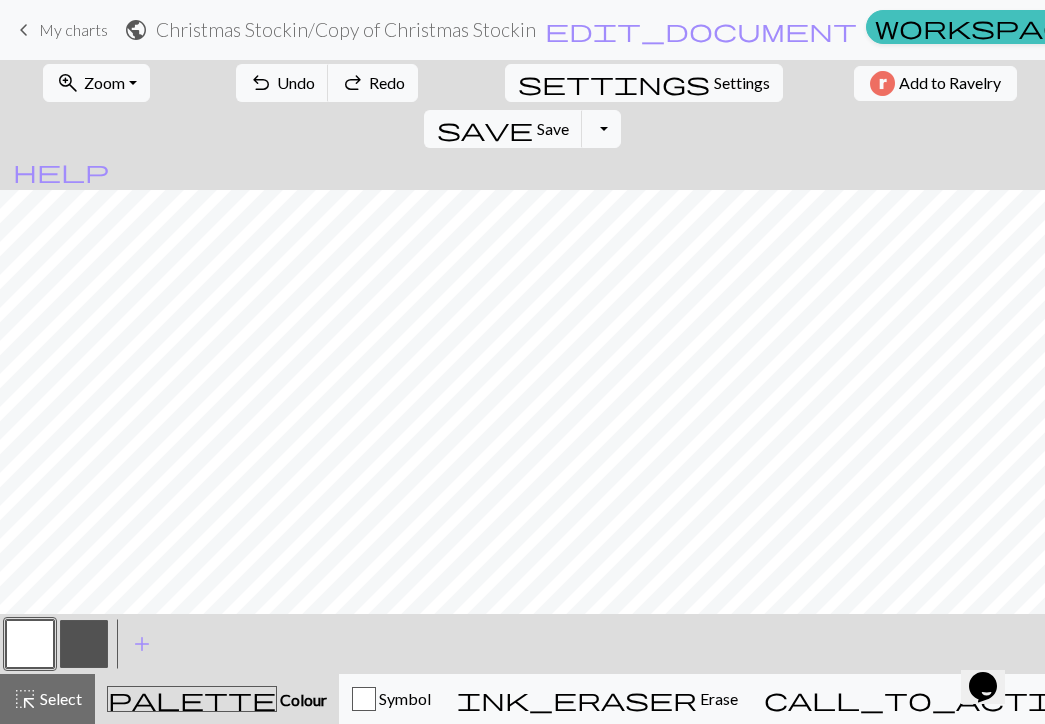 click at bounding box center (30, 644) 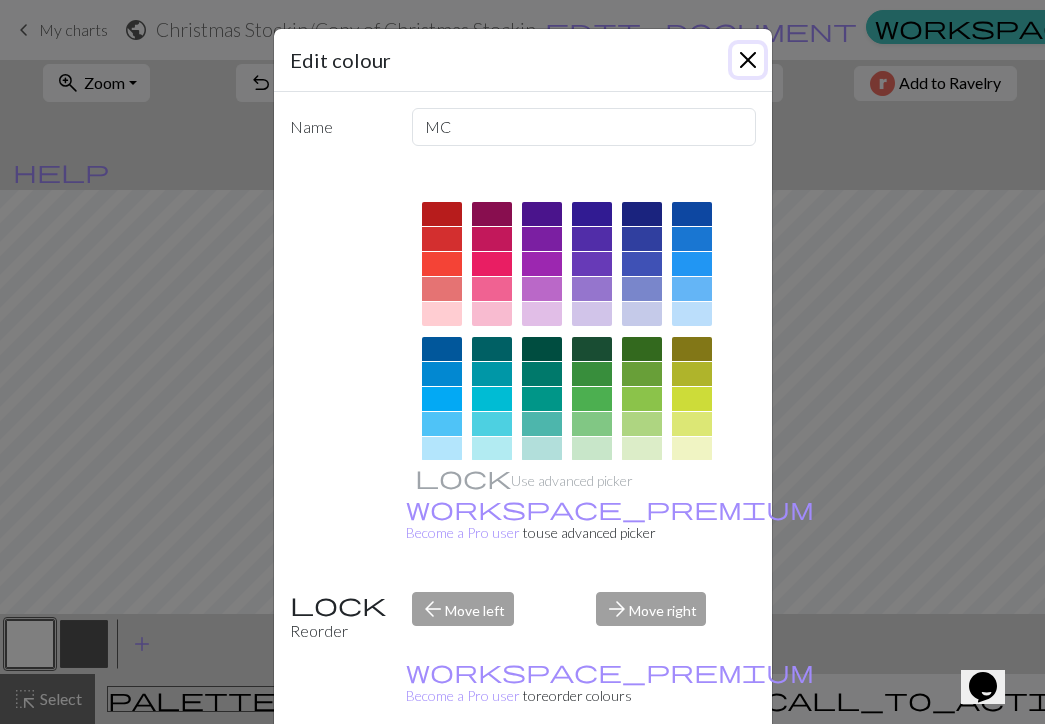 click at bounding box center (748, 60) 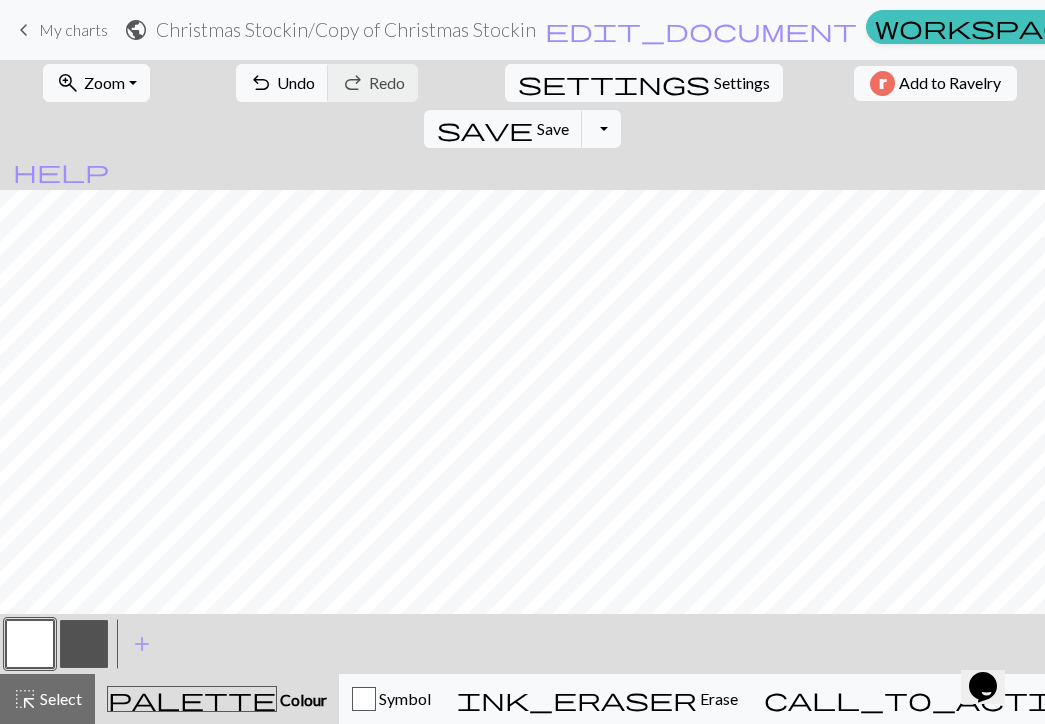 click at bounding box center [84, 644] 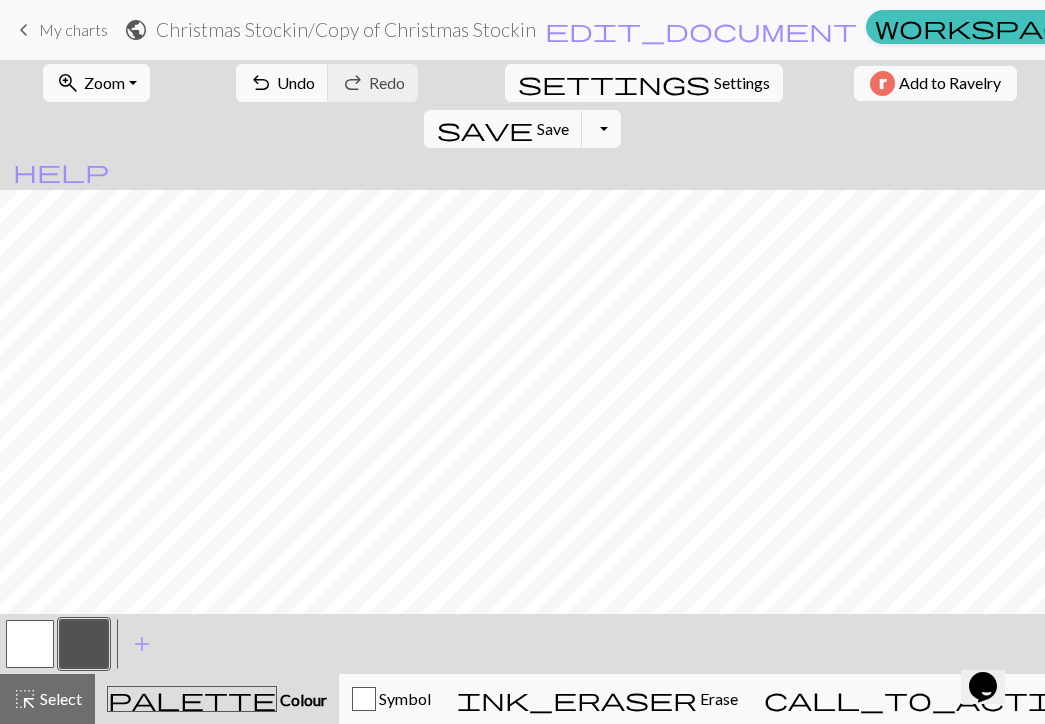 click at bounding box center [30, 644] 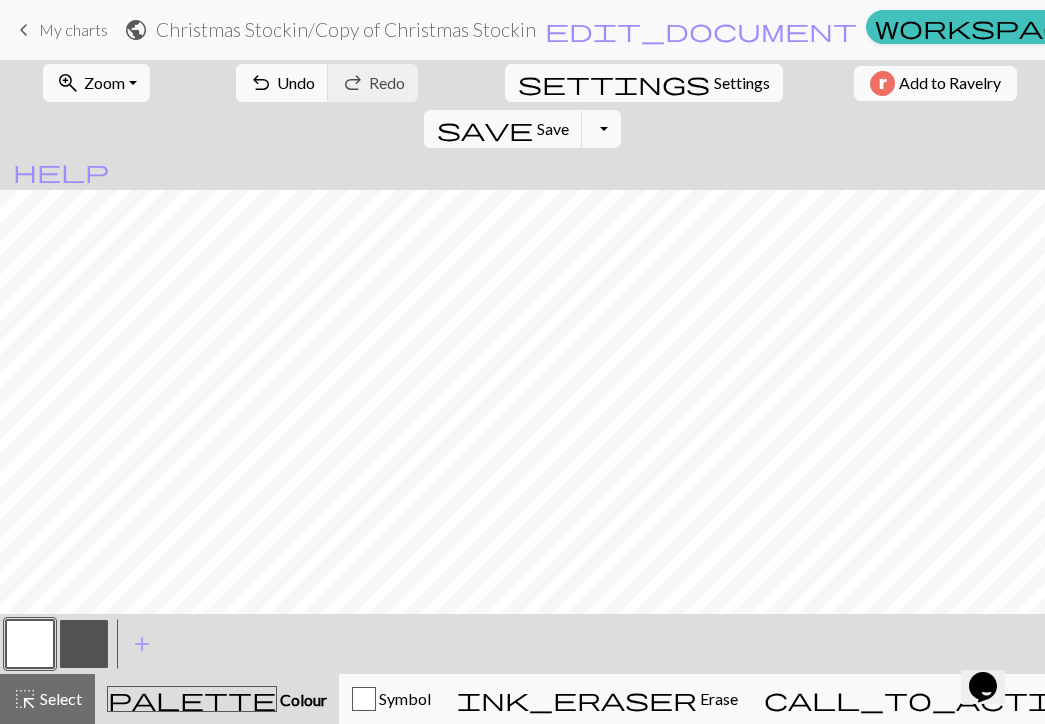 click at bounding box center [84, 644] 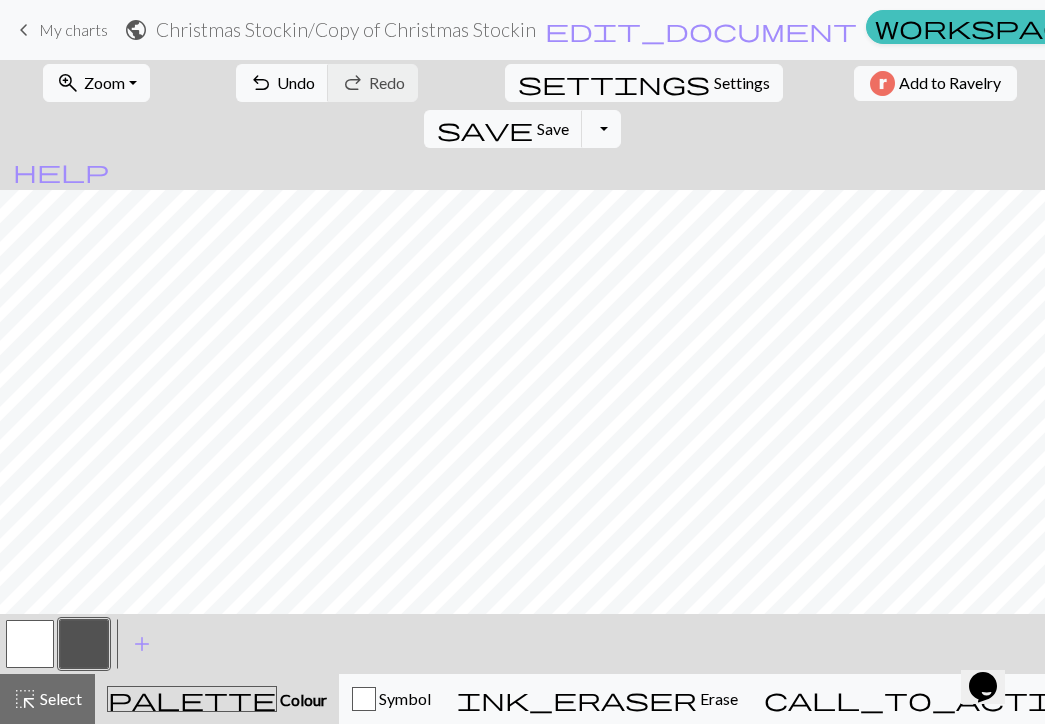 click at bounding box center [30, 644] 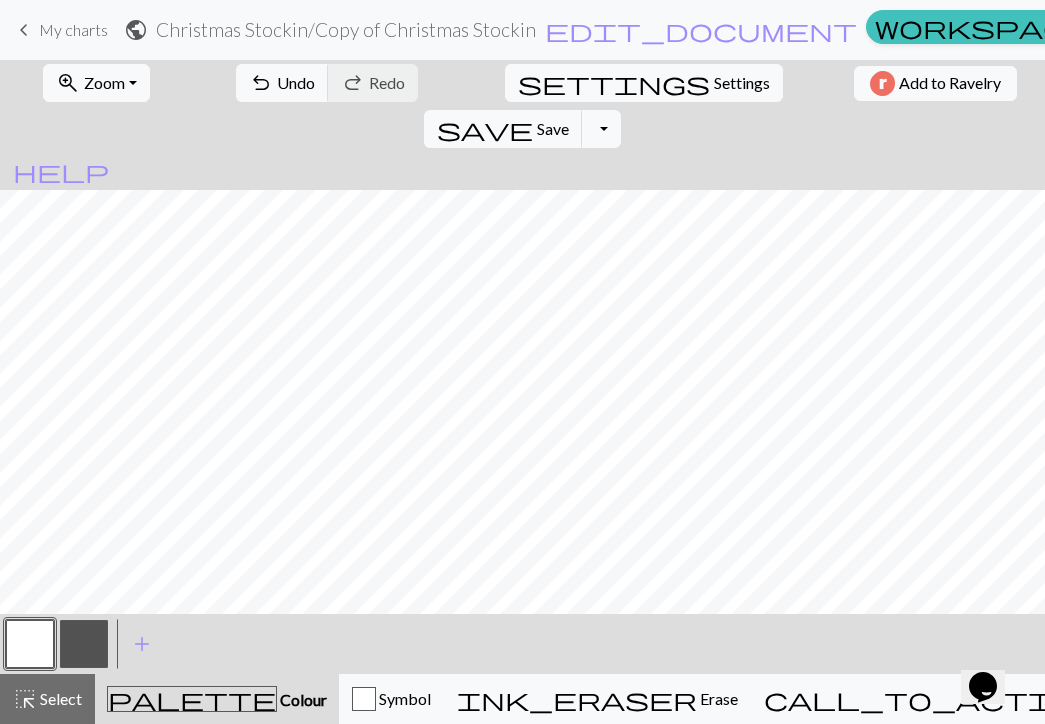 click at bounding box center [84, 644] 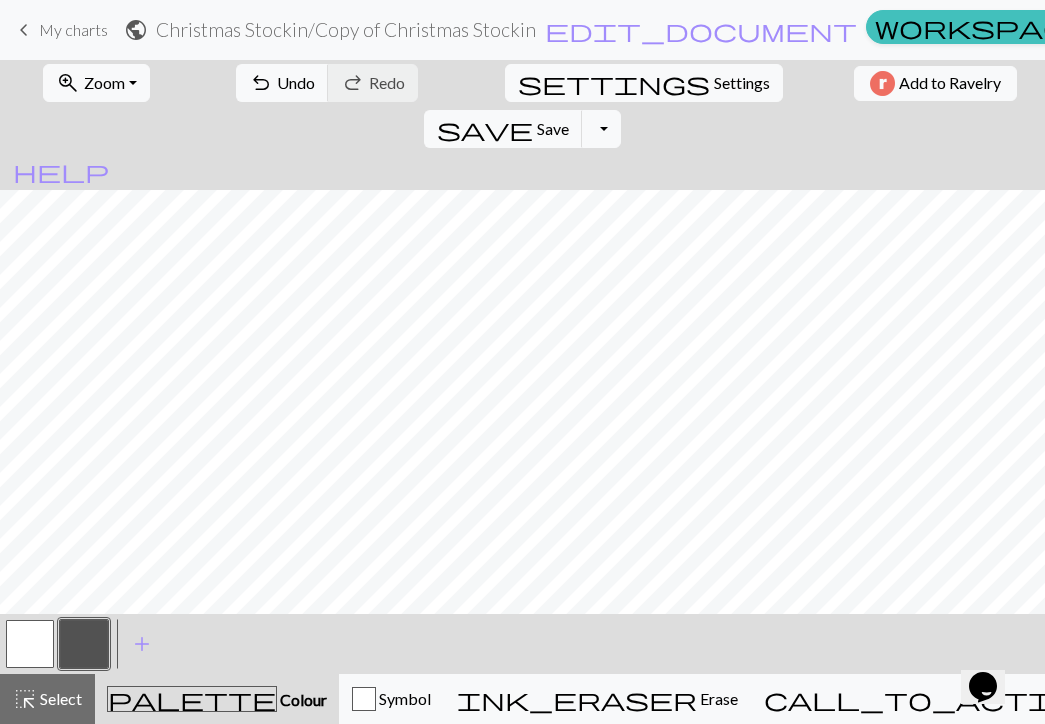 click at bounding box center [30, 644] 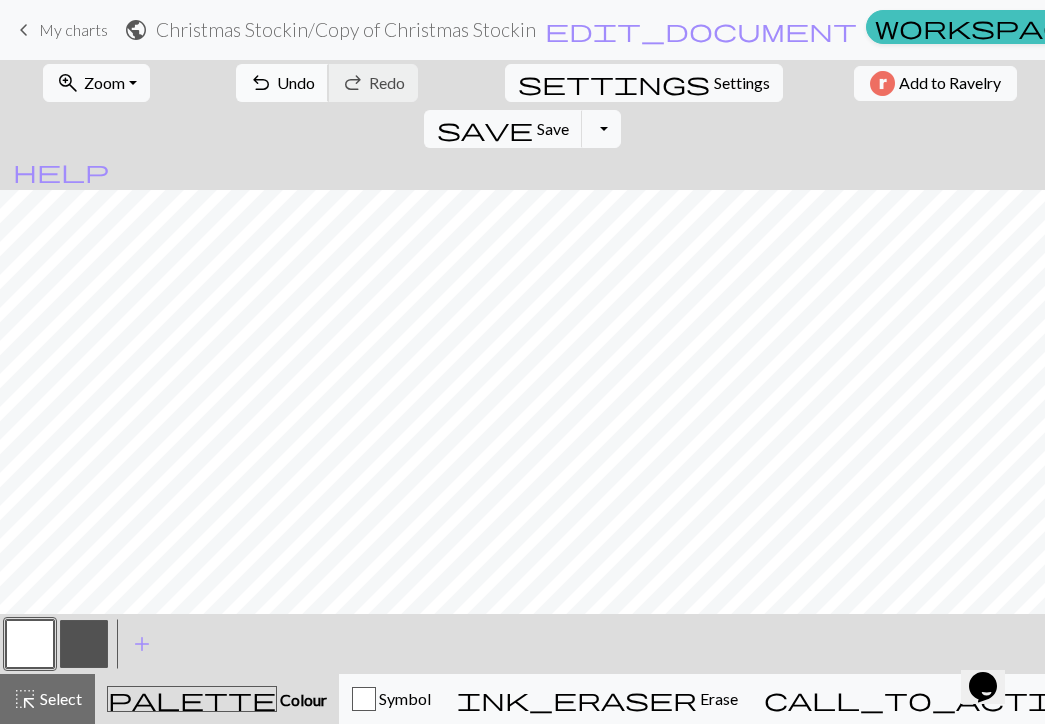 click on "Undo" at bounding box center [296, 82] 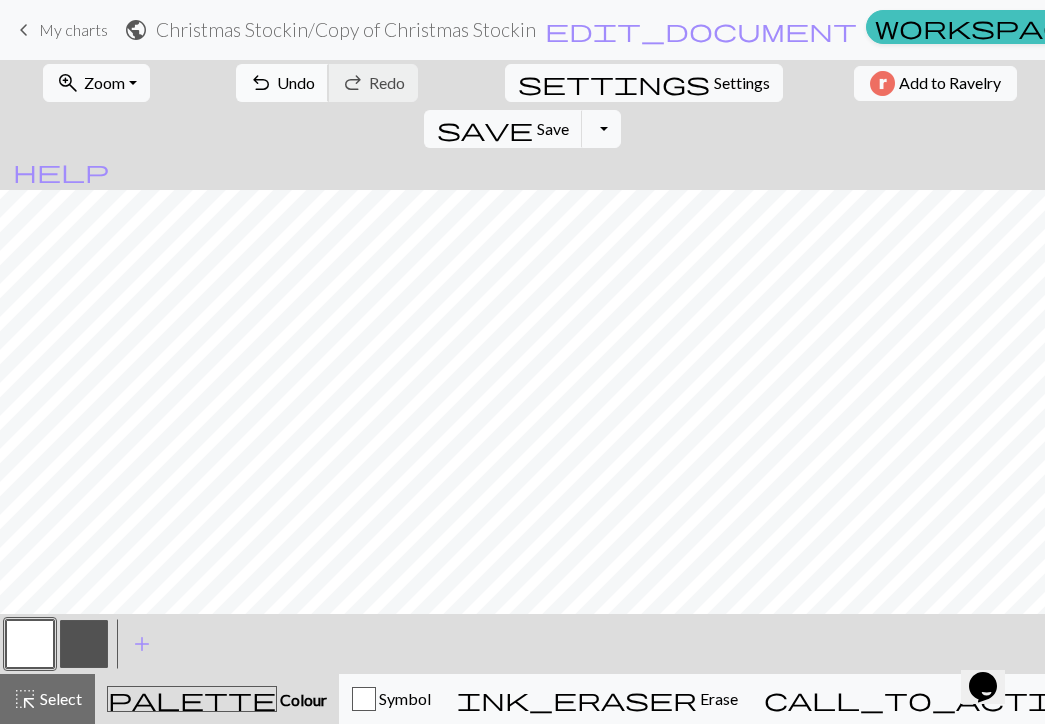 scroll, scrollTop: 314, scrollLeft: 0, axis: vertical 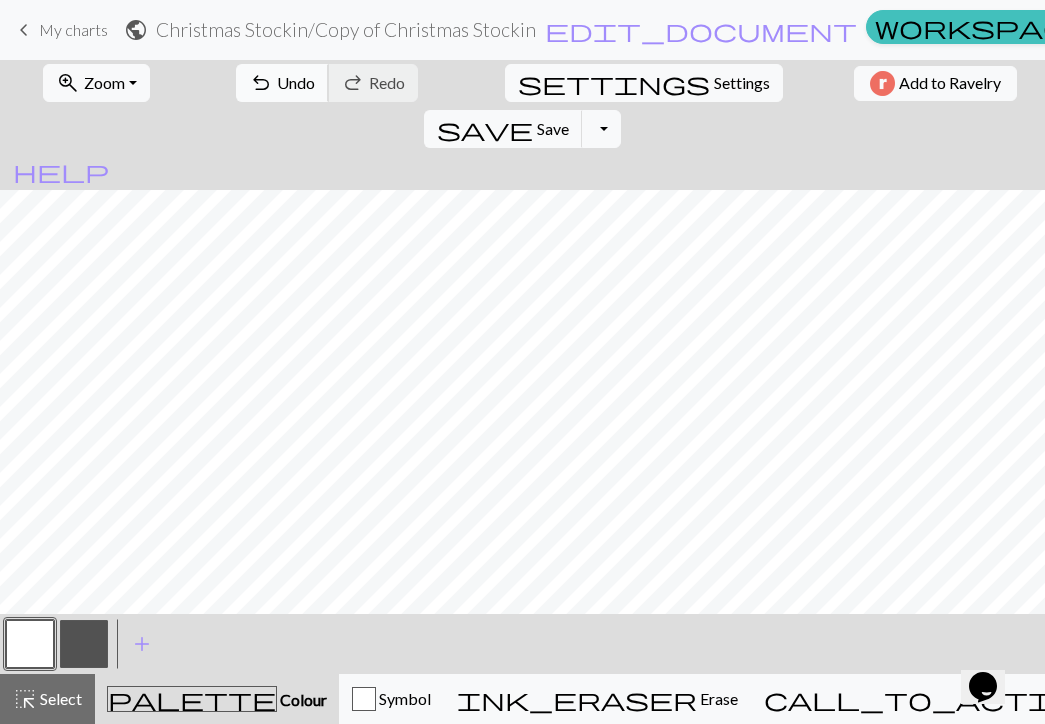 click on "Undo" at bounding box center [296, 82] 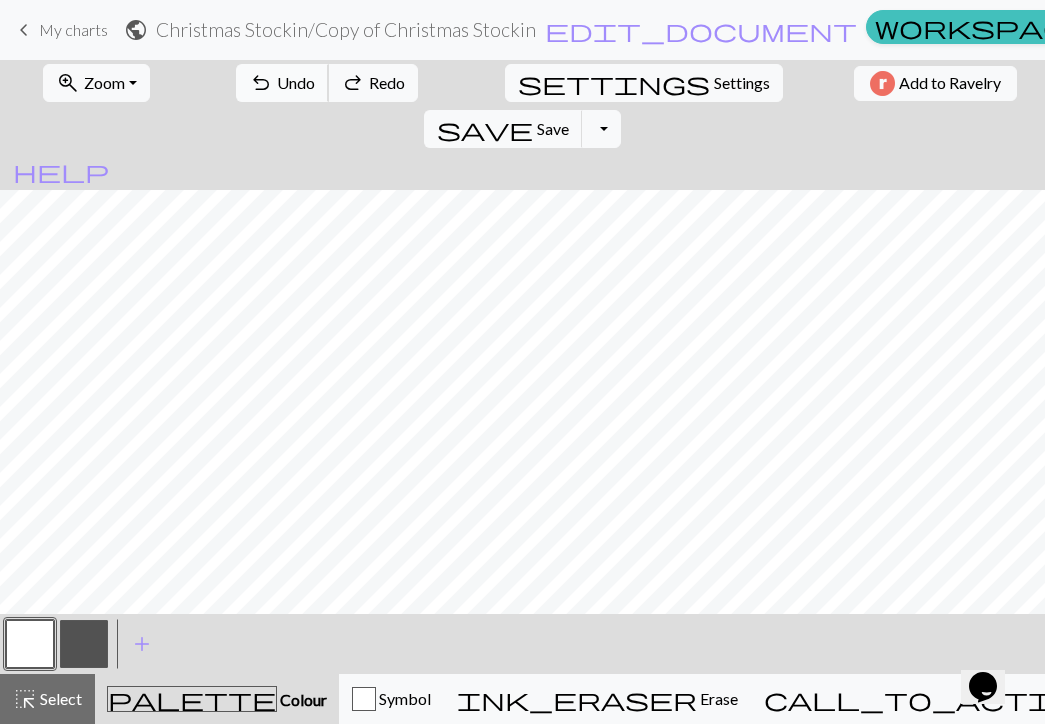 click on "Undo" at bounding box center (296, 82) 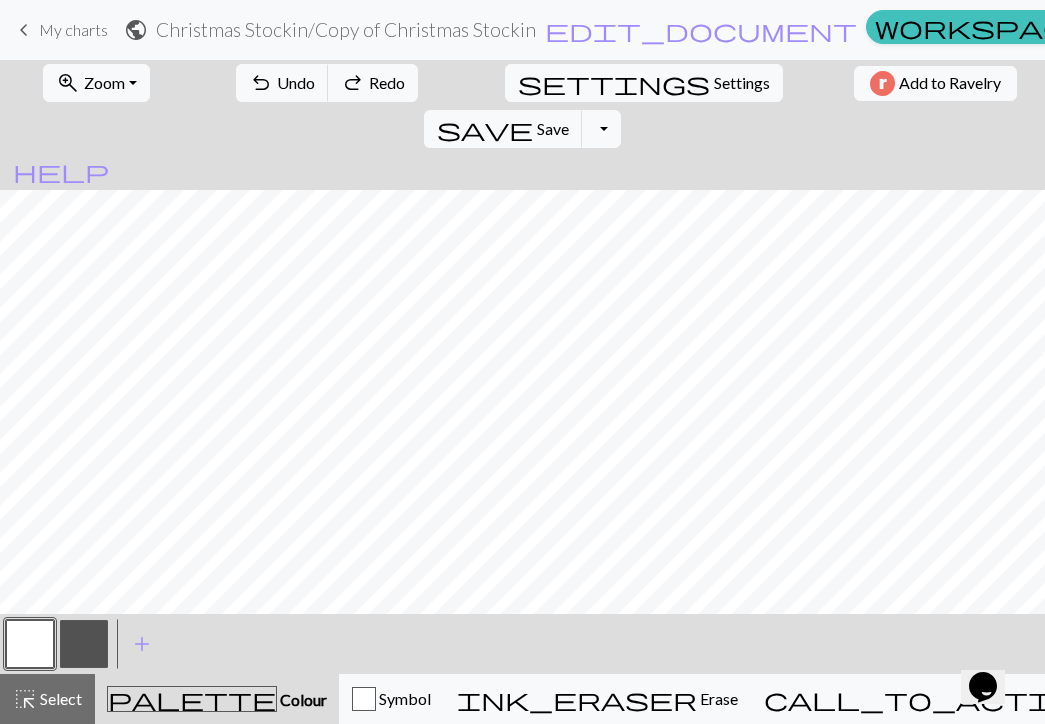click at bounding box center [84, 644] 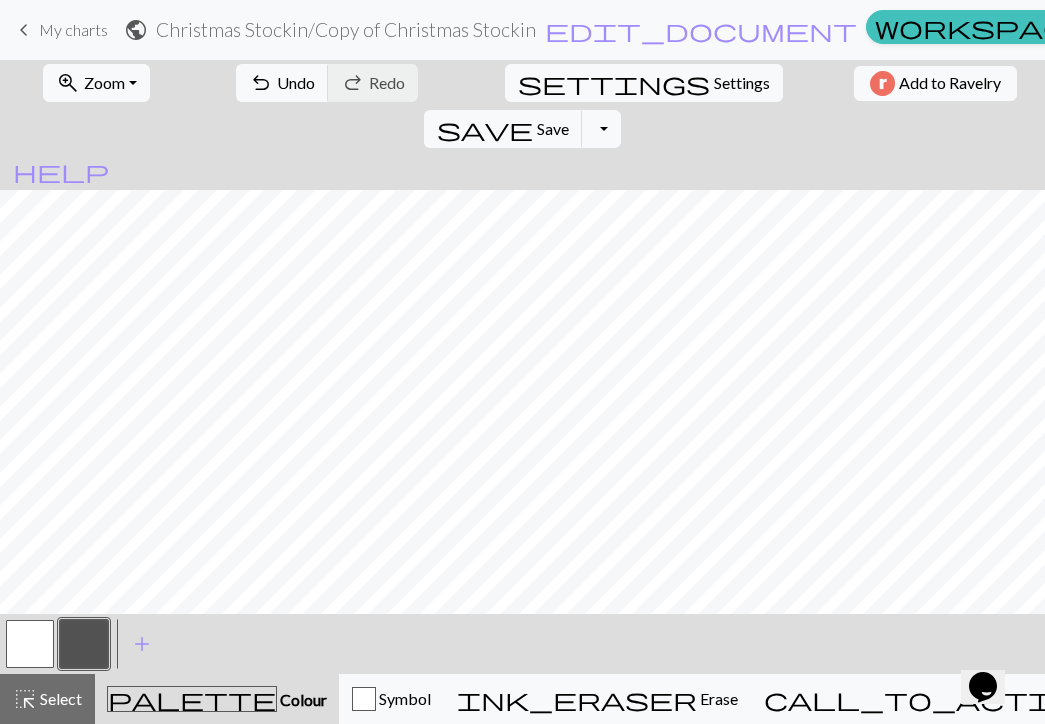 click at bounding box center (30, 644) 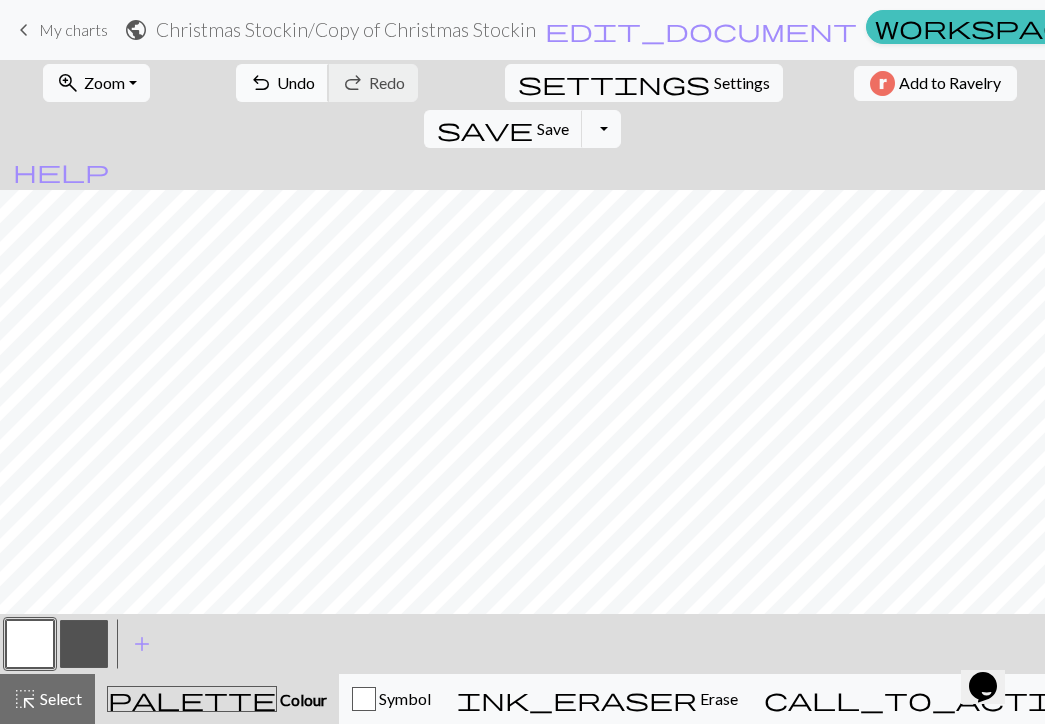 click on "Undo" at bounding box center [296, 82] 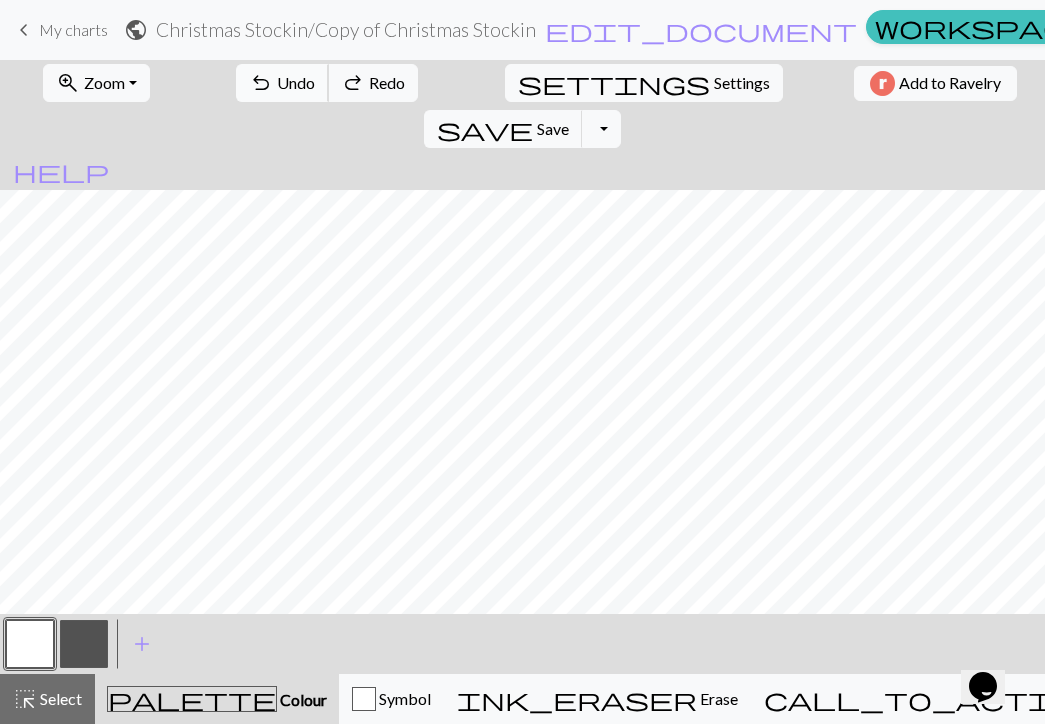 click on "Undo" at bounding box center (296, 82) 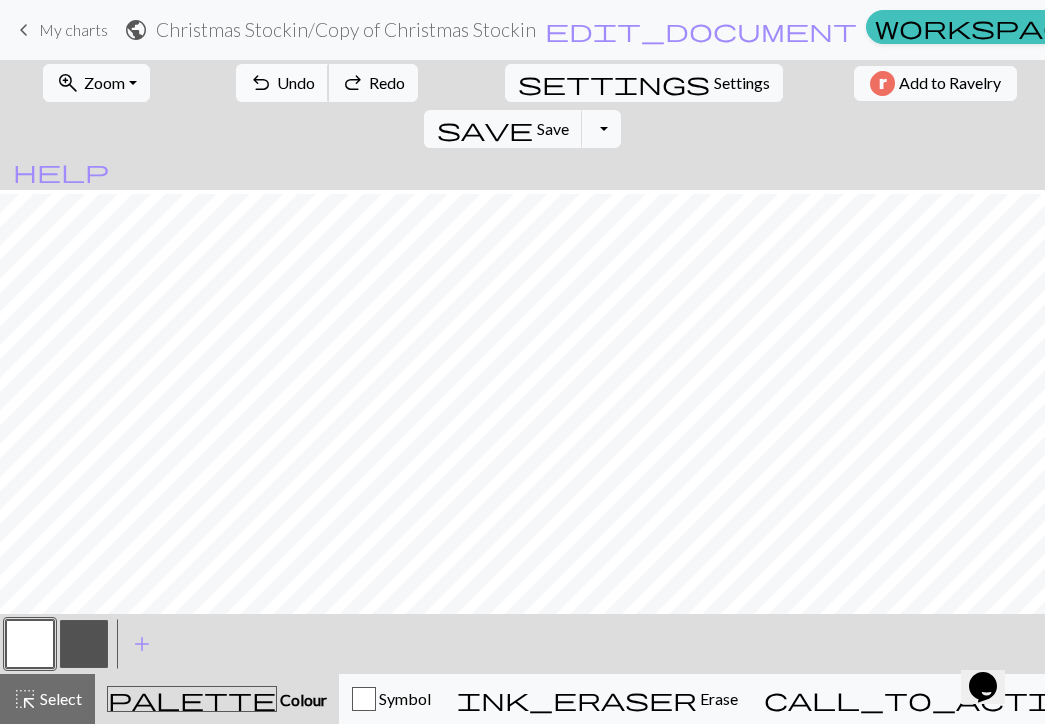 scroll, scrollTop: 260, scrollLeft: 0, axis: vertical 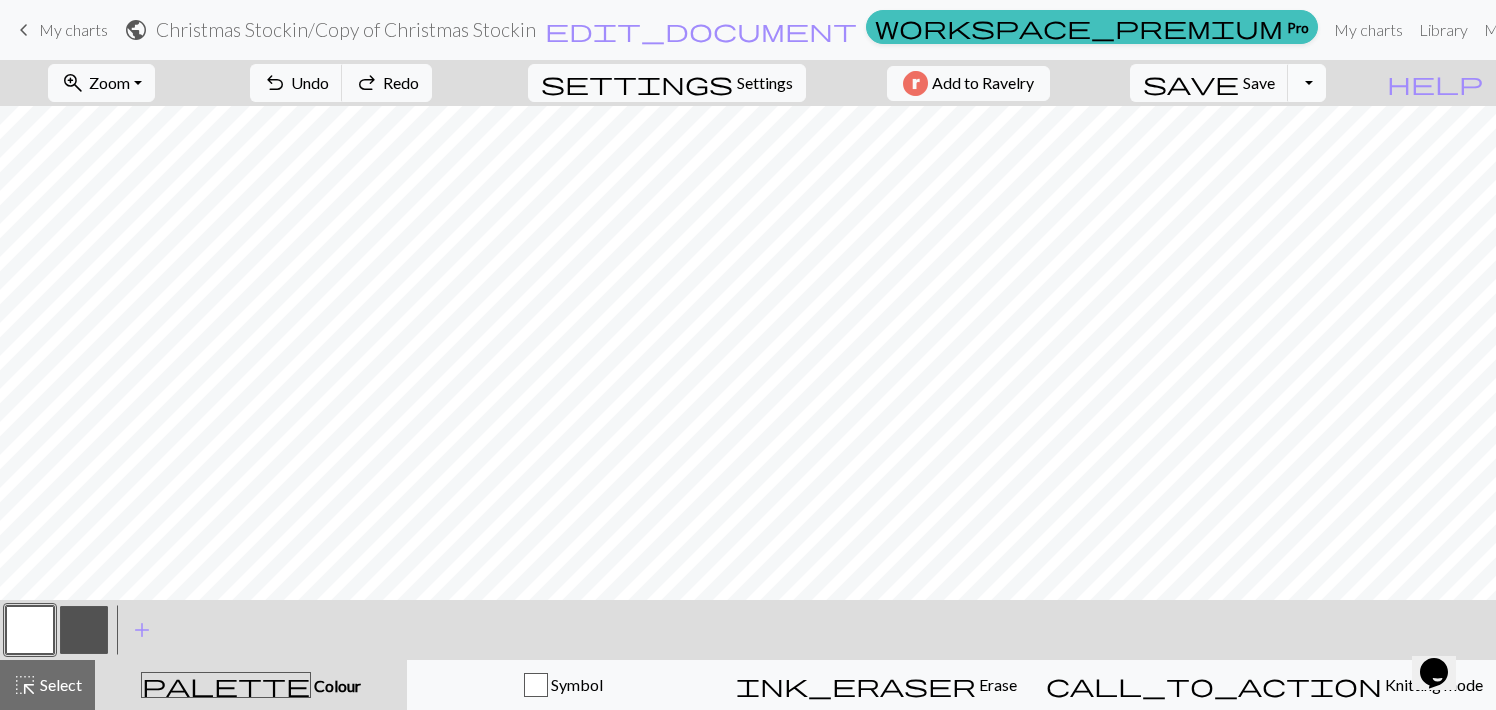 click on "Toggle Dropdown" at bounding box center [1307, 83] 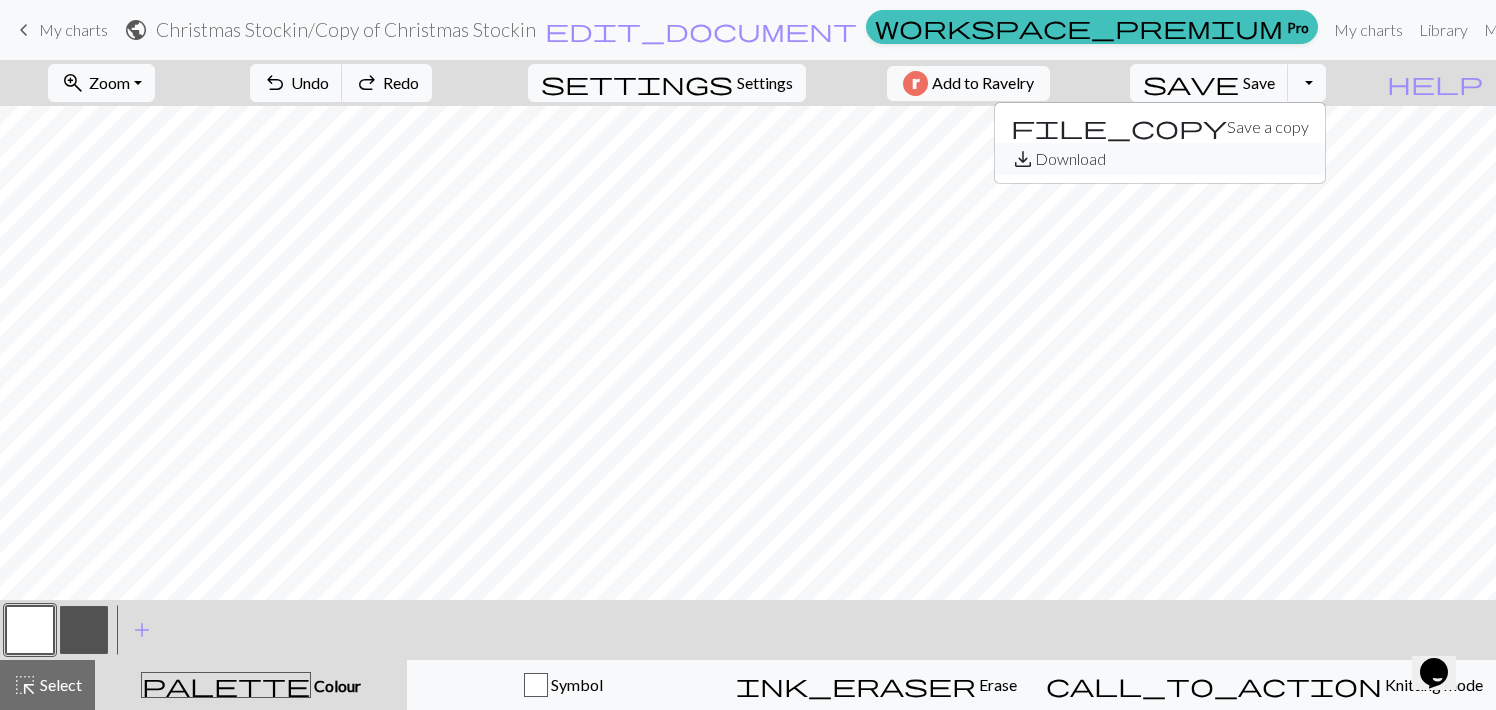 click on "save_alt  Download" at bounding box center (1160, 159) 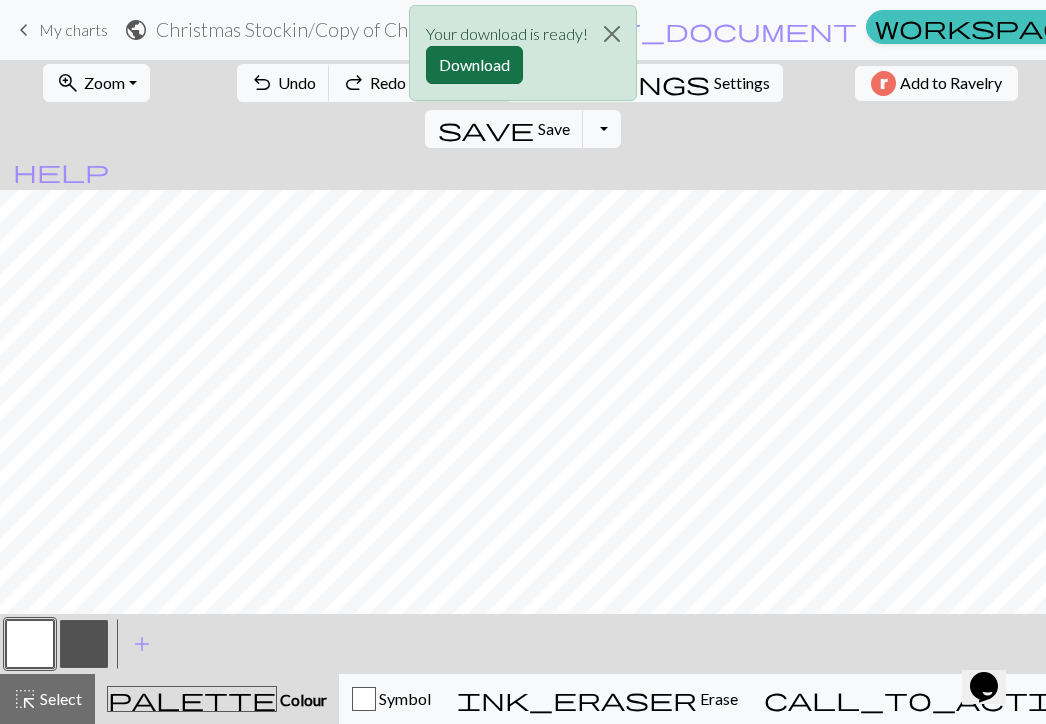 click on "Download" at bounding box center [474, 65] 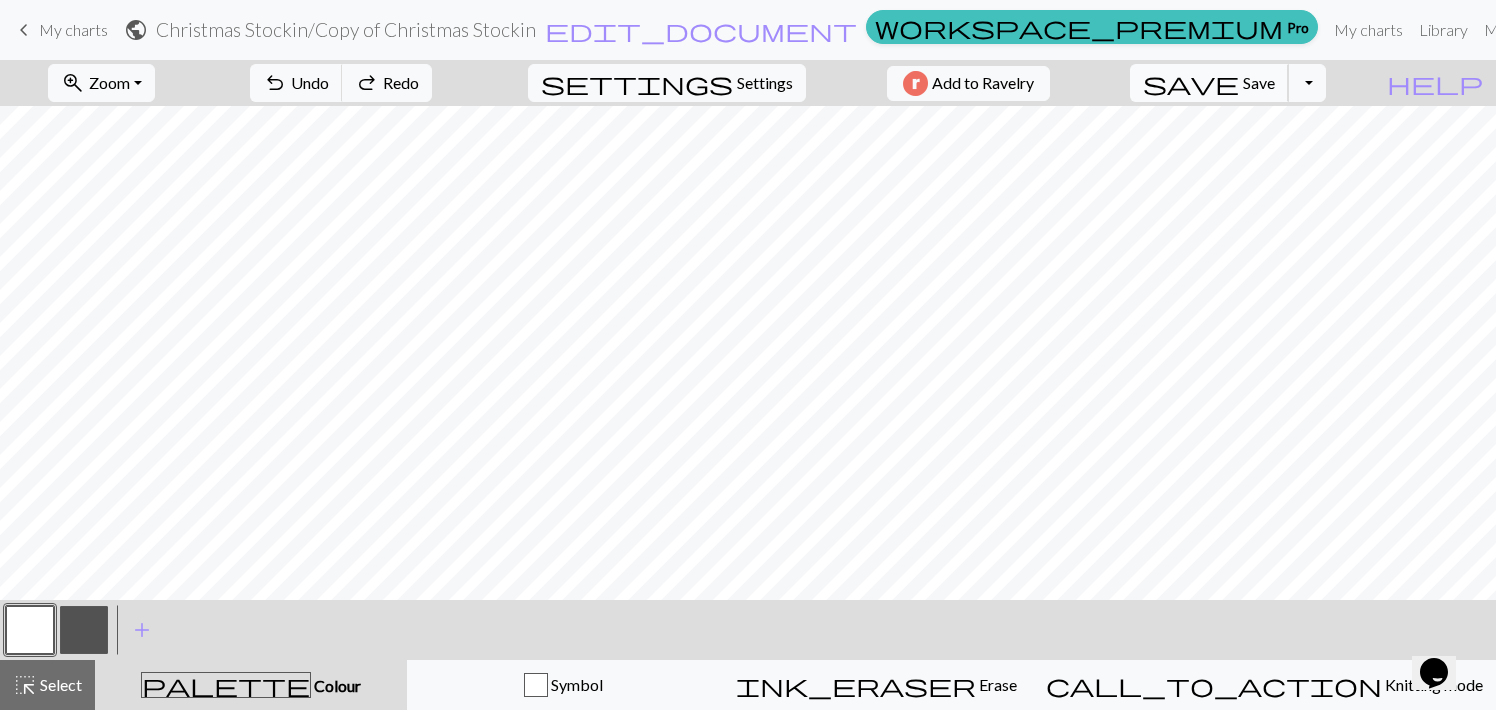 click on "Save" at bounding box center [1259, 82] 